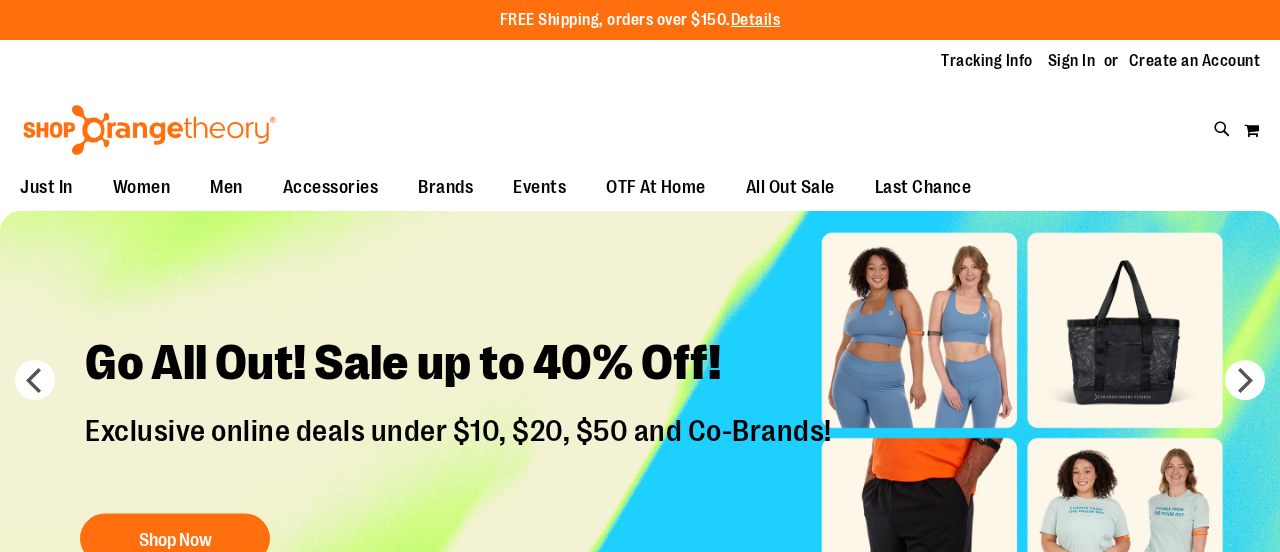 scroll, scrollTop: 0, scrollLeft: 0, axis: both 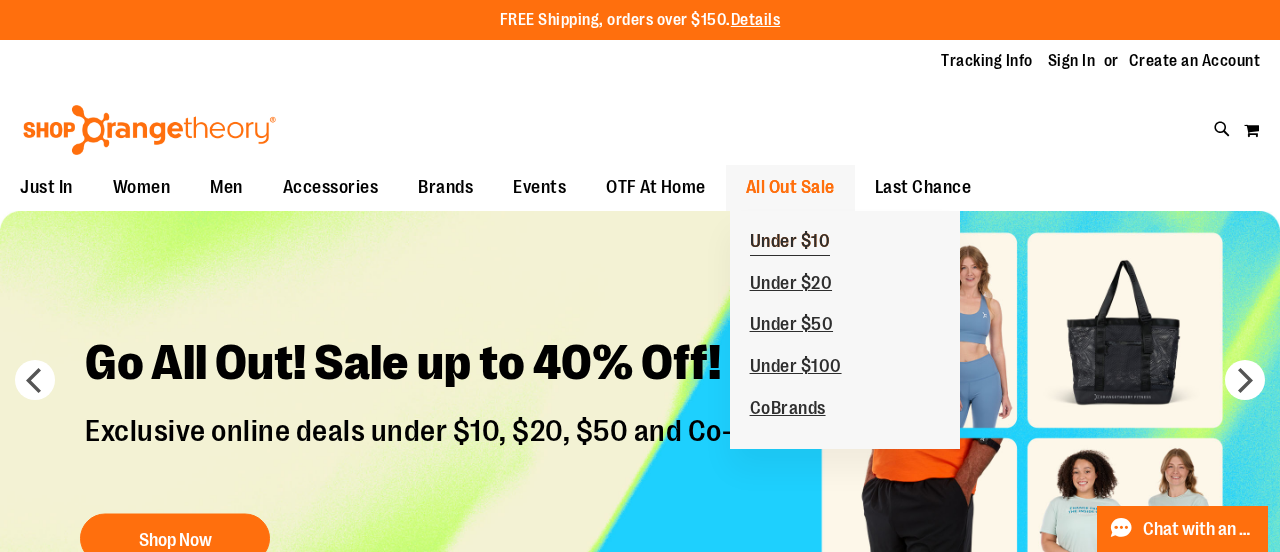 type on "**********" 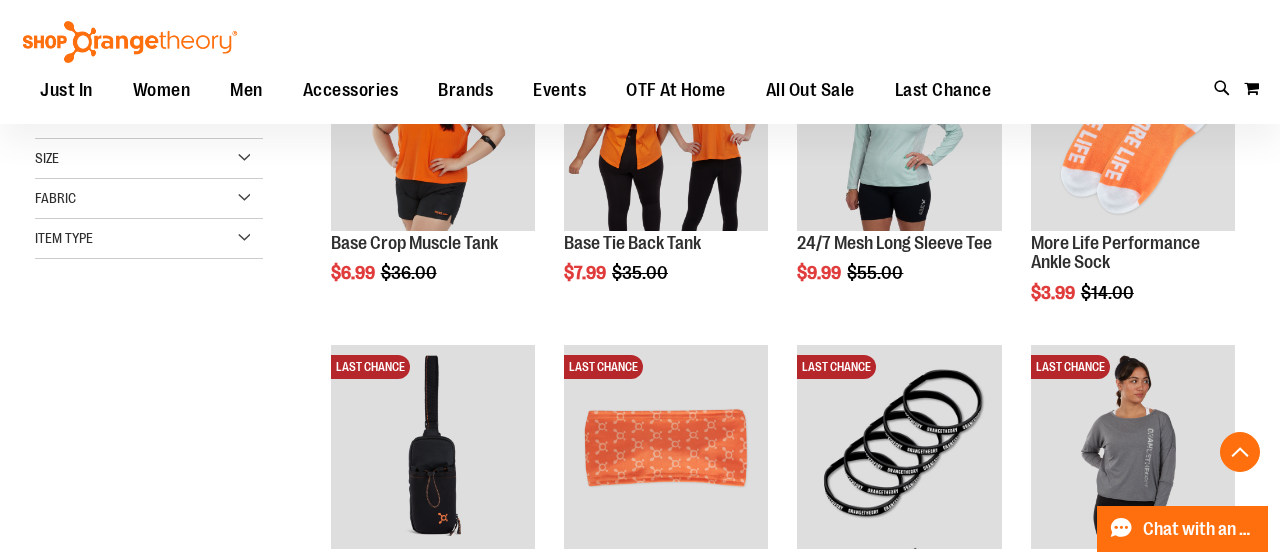 scroll, scrollTop: 366, scrollLeft: 0, axis: vertical 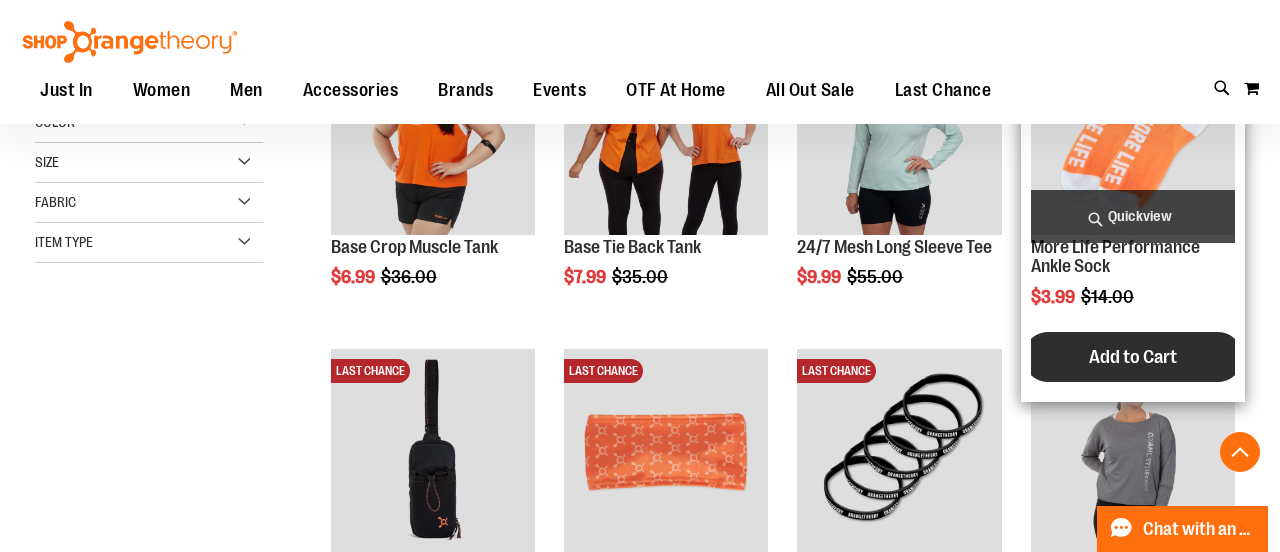 type on "**********" 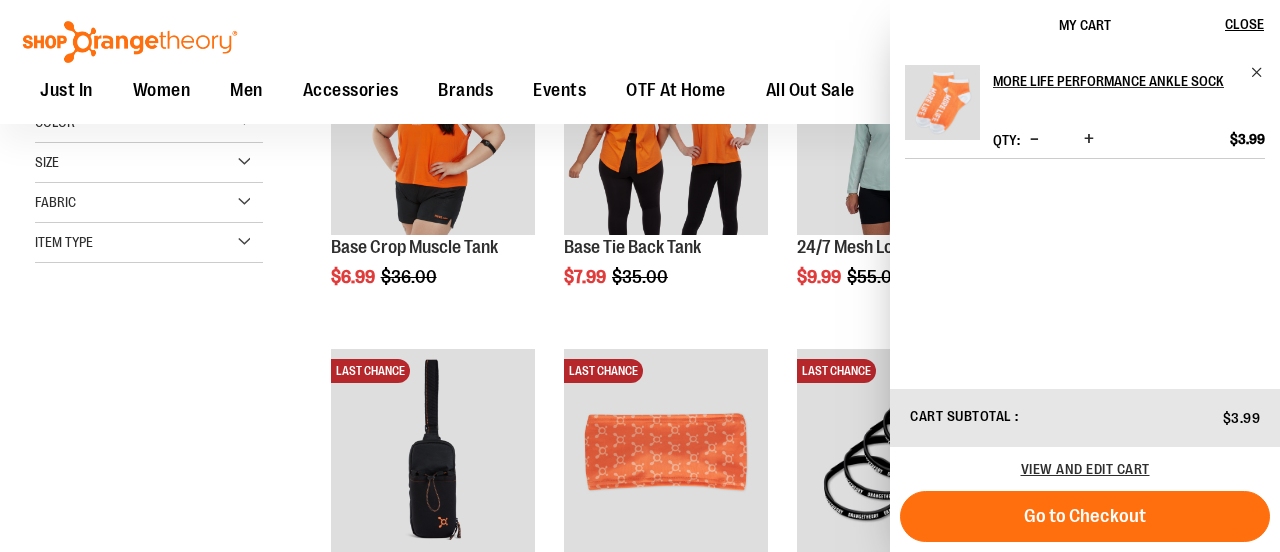 click at bounding box center (1089, 139) 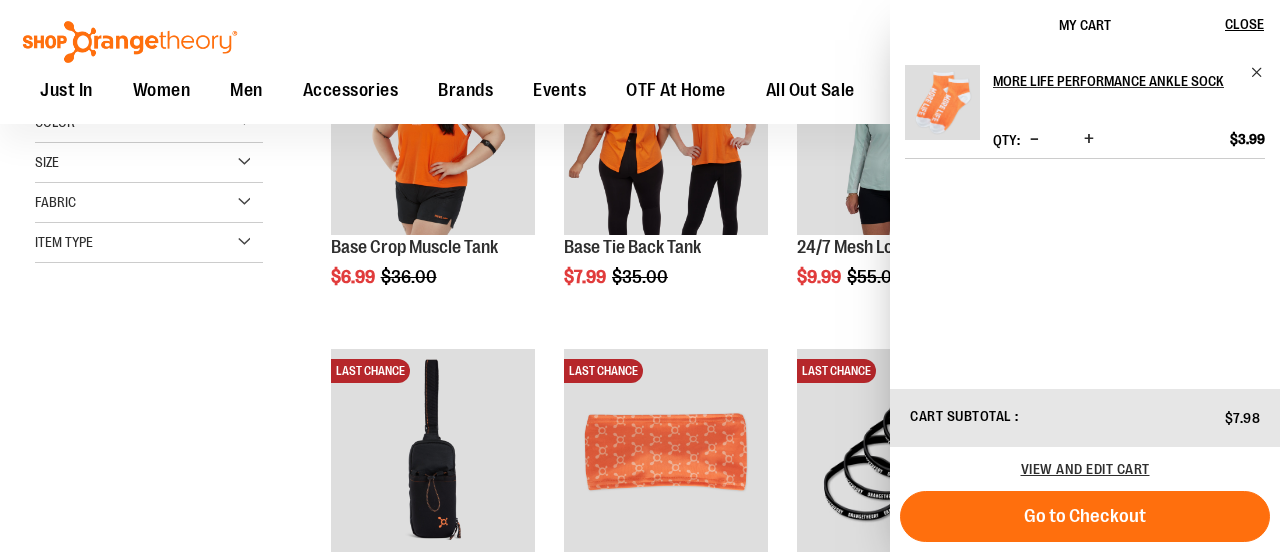 click at bounding box center (1089, 139) 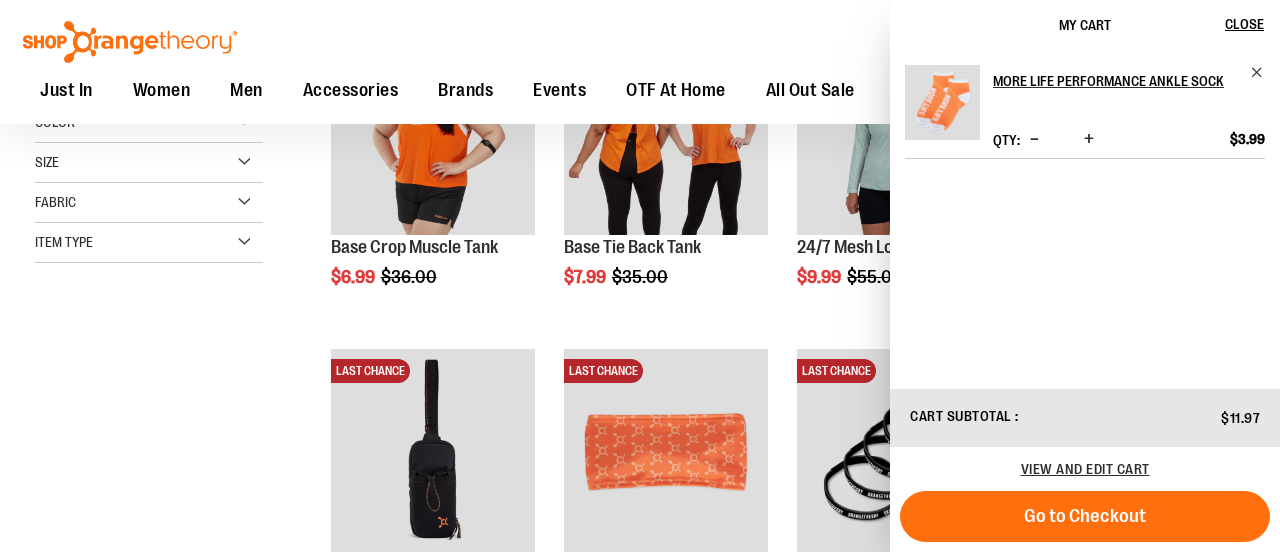 click at bounding box center [1089, 139] 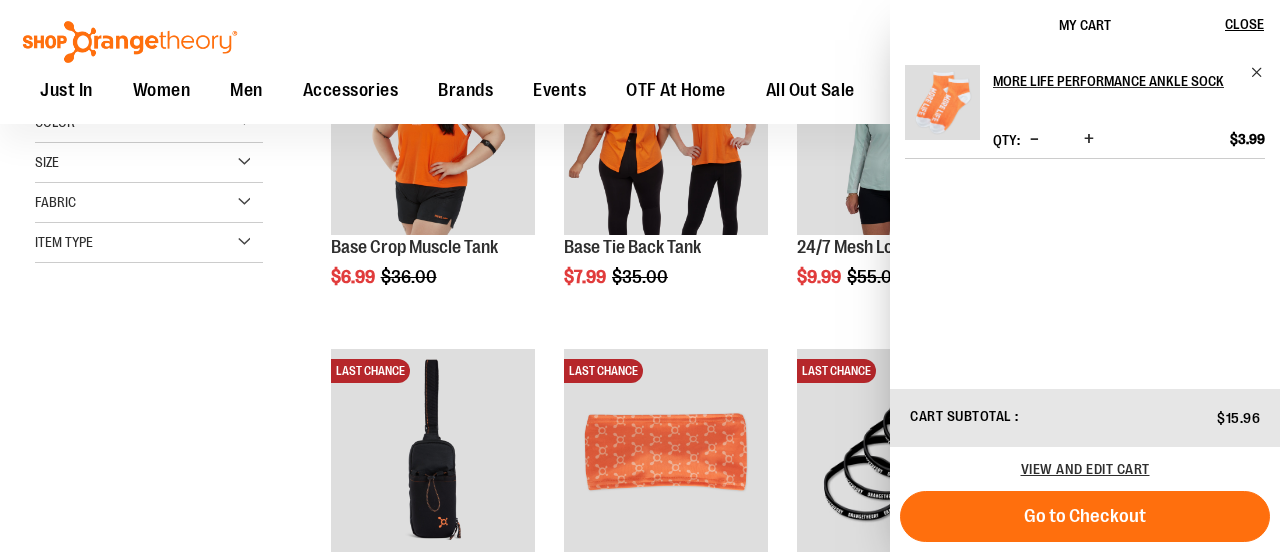 click at bounding box center (1089, 139) 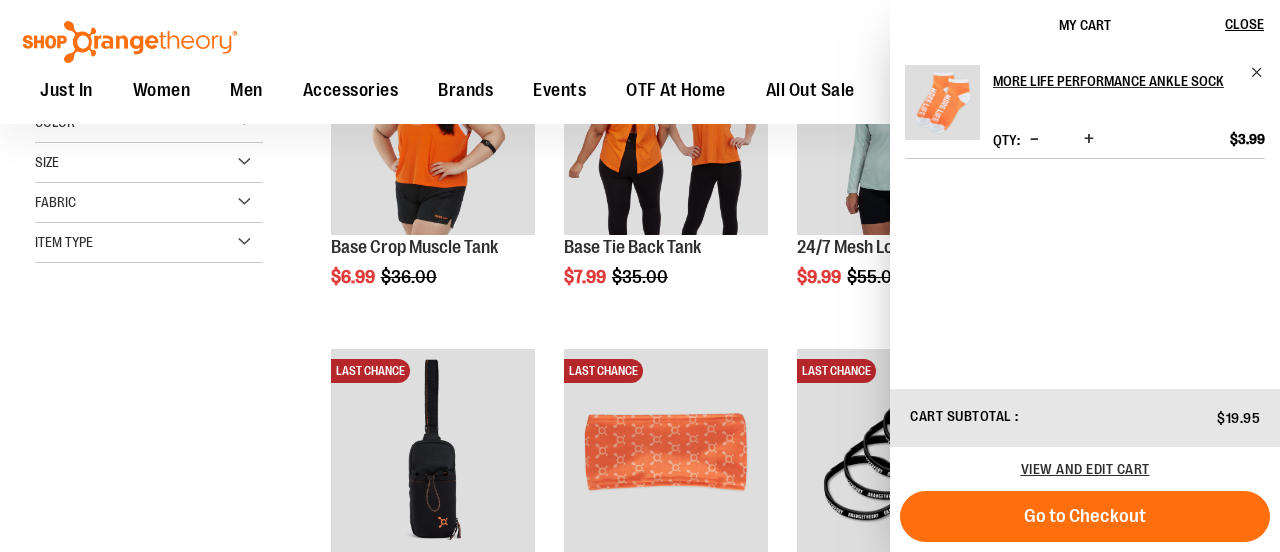 click at bounding box center (1089, 139) 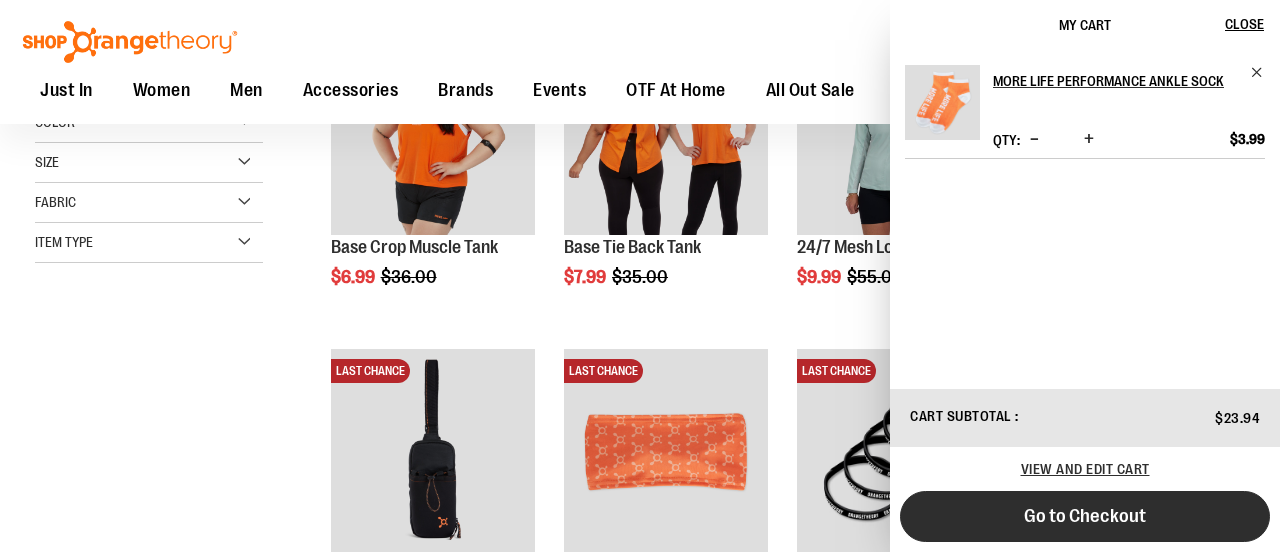 click on "Go to Checkout" at bounding box center [1085, 516] 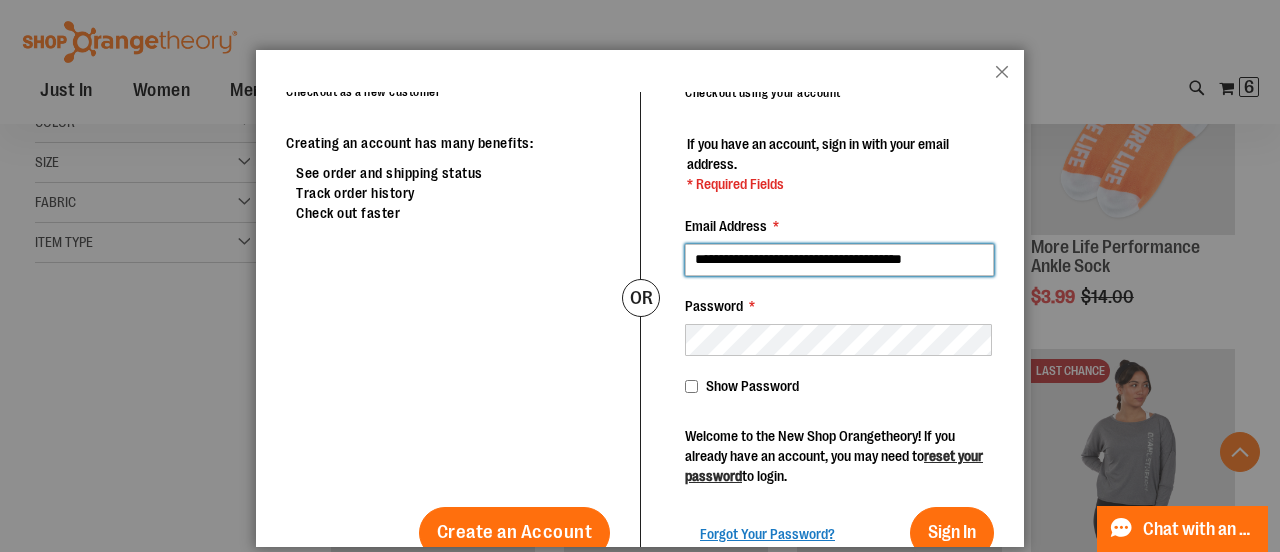 scroll, scrollTop: 76, scrollLeft: 0, axis: vertical 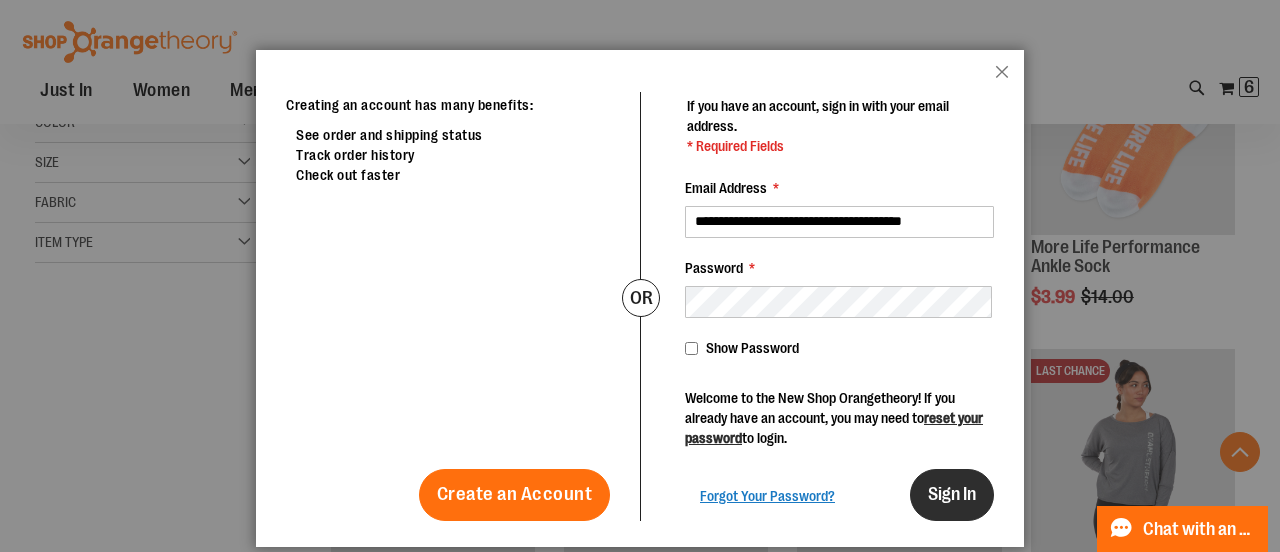 click on "Sign In" at bounding box center (952, 494) 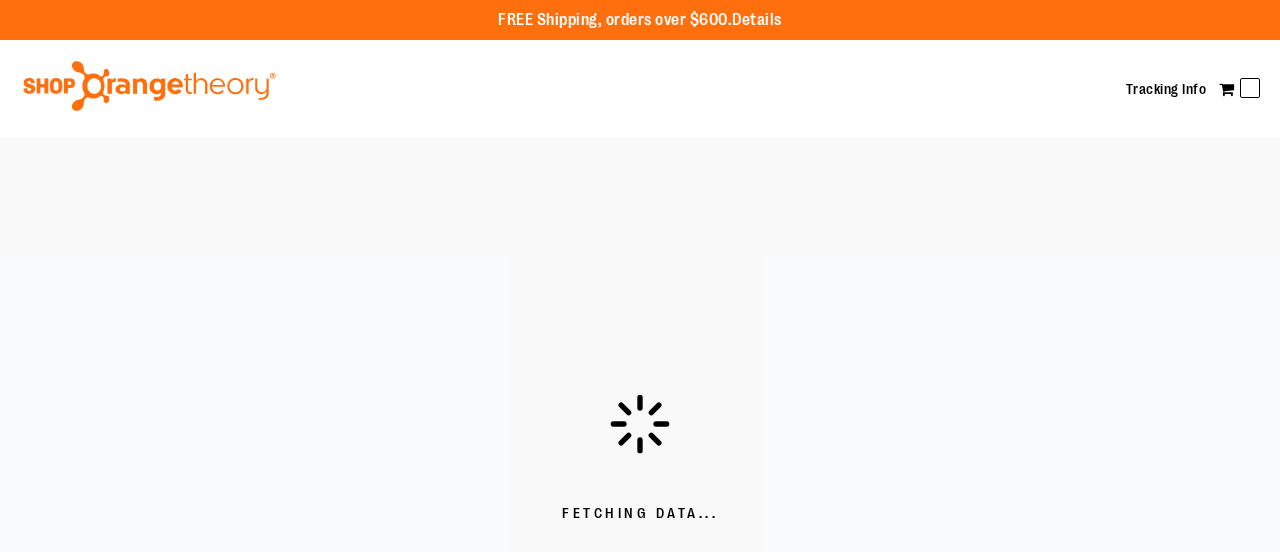 scroll, scrollTop: 0, scrollLeft: 0, axis: both 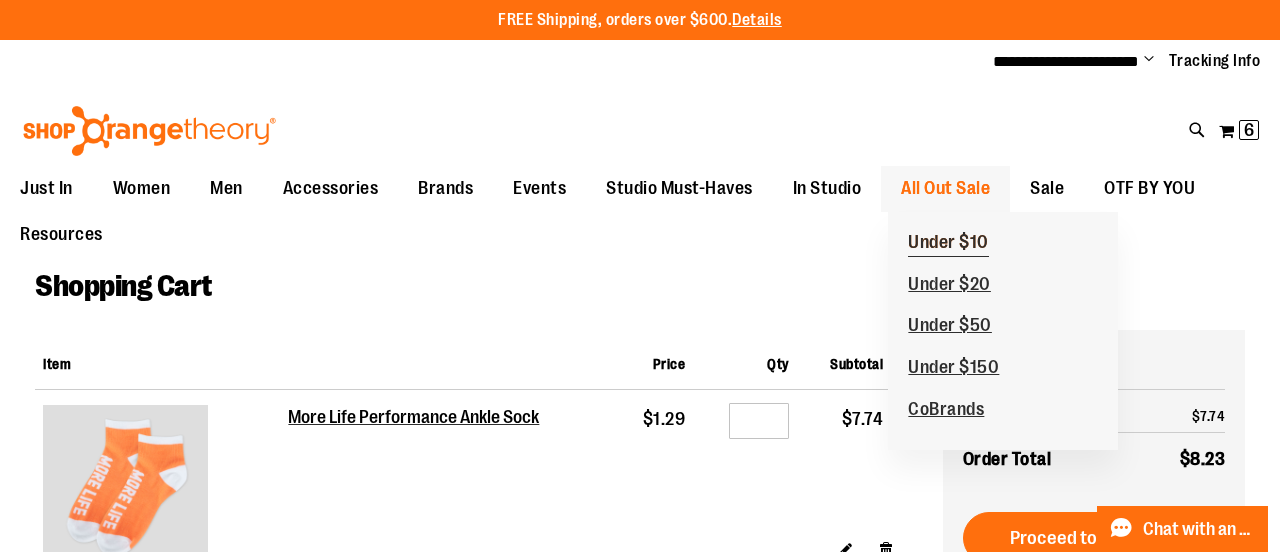 type on "**********" 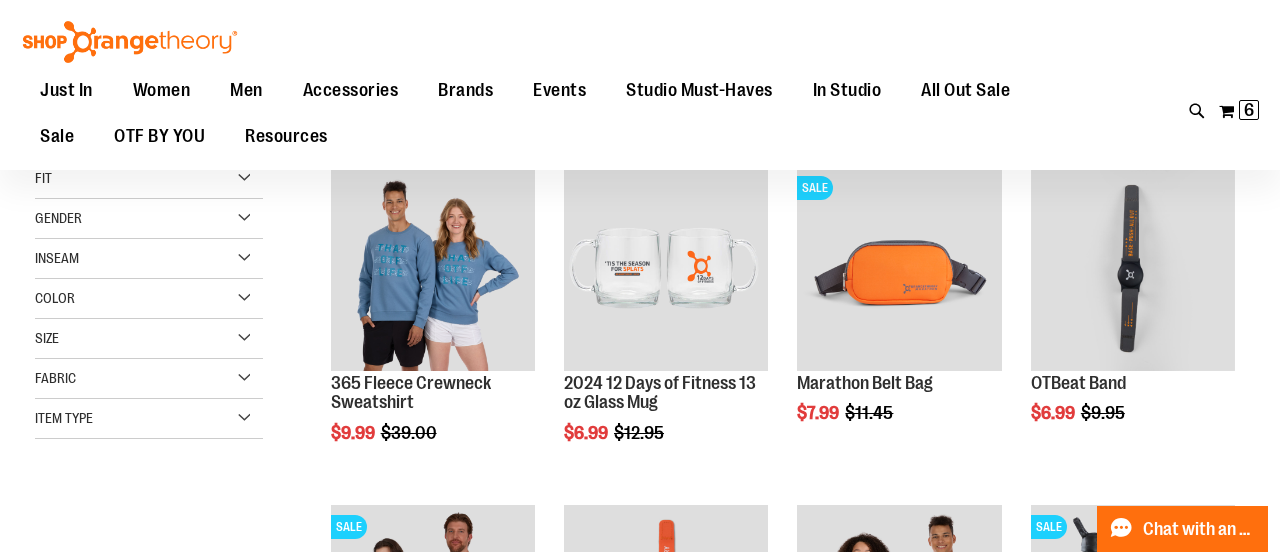 scroll, scrollTop: 262, scrollLeft: 0, axis: vertical 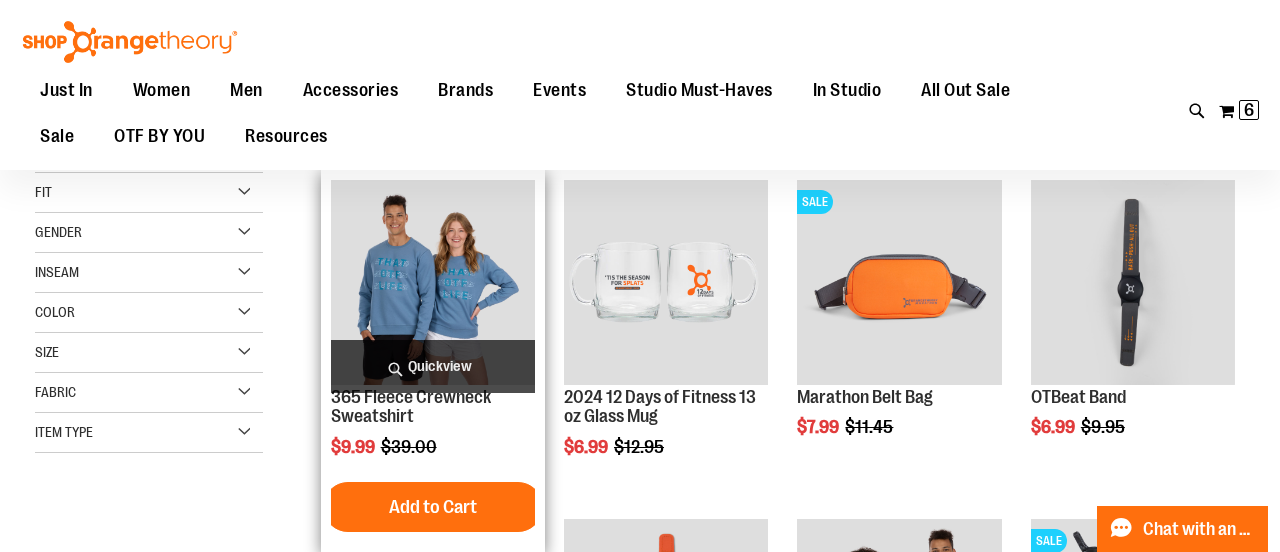 type on "**********" 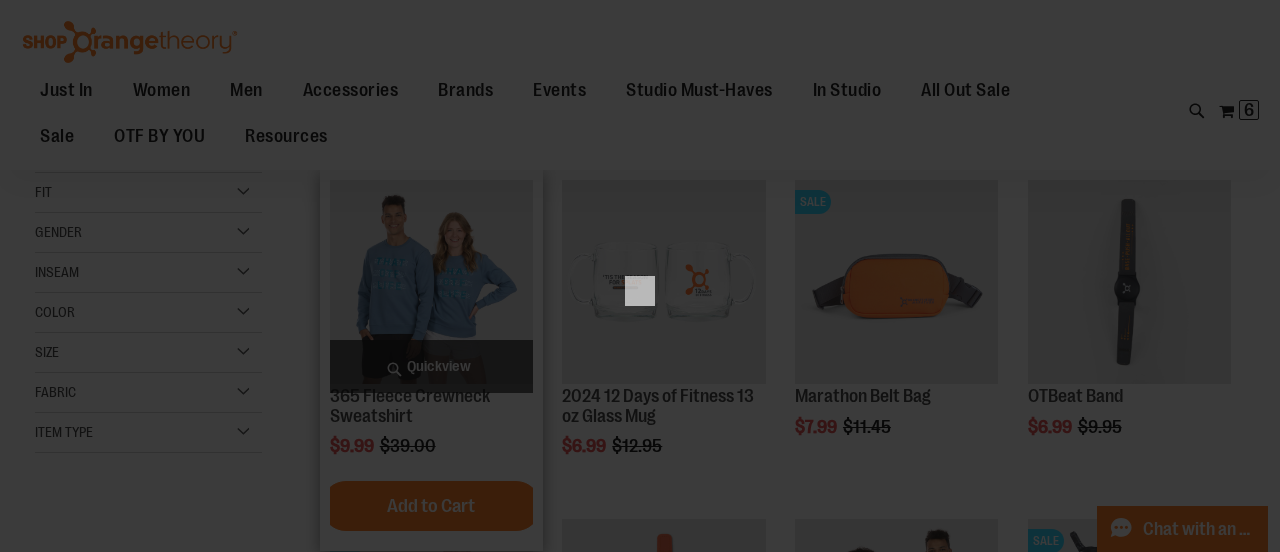 scroll, scrollTop: 0, scrollLeft: 0, axis: both 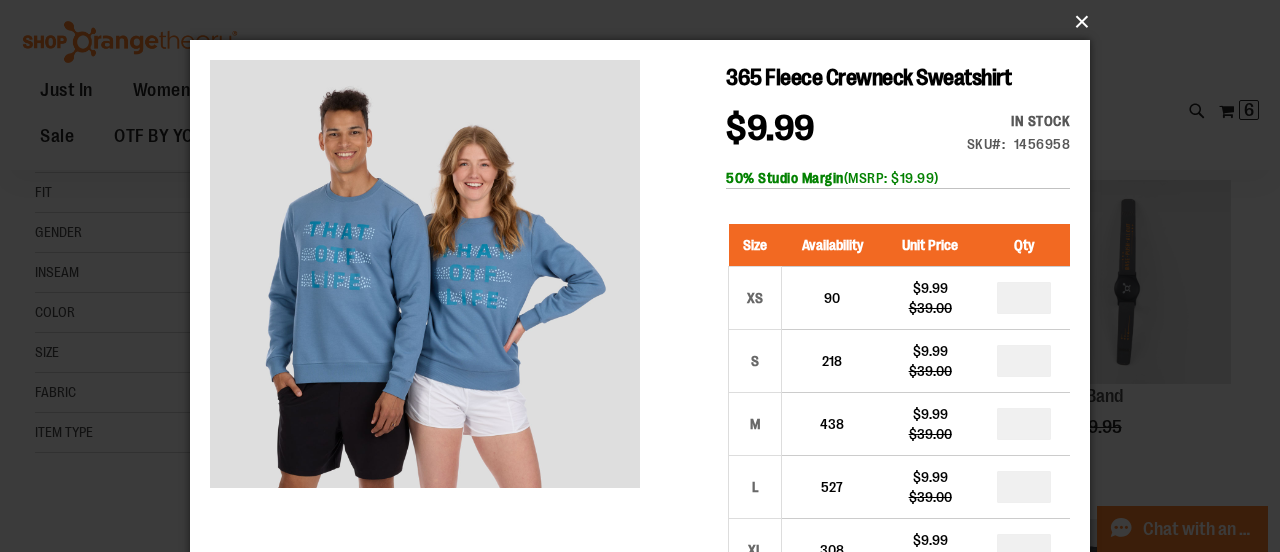 click on "×" at bounding box center (646, 22) 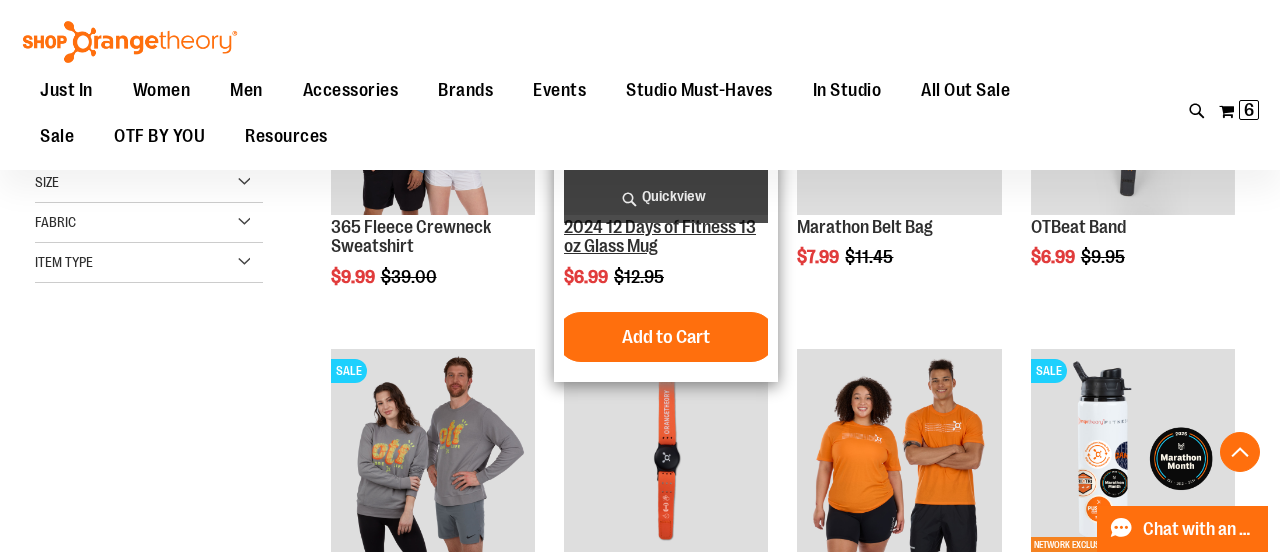 scroll, scrollTop: 520, scrollLeft: 0, axis: vertical 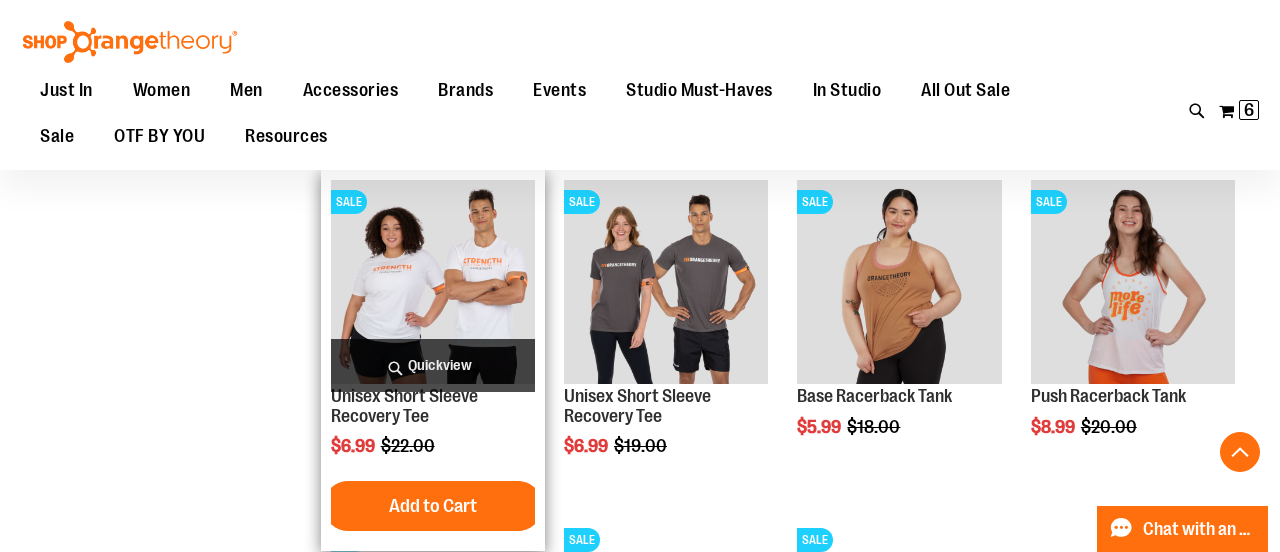 click on "Quickview" at bounding box center (433, 365) 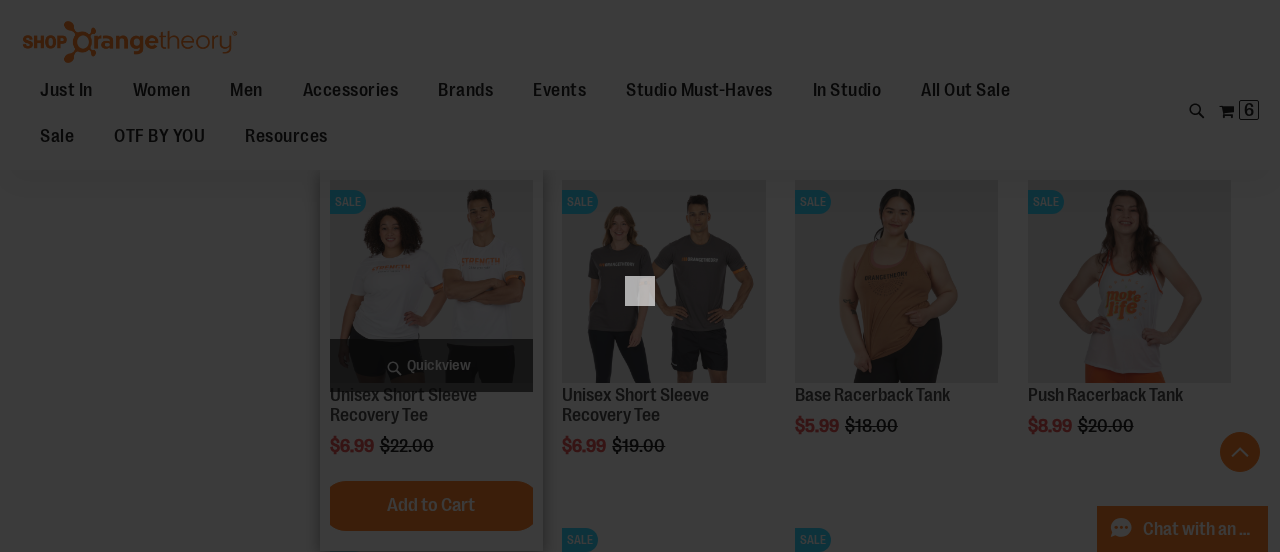 scroll, scrollTop: 0, scrollLeft: 0, axis: both 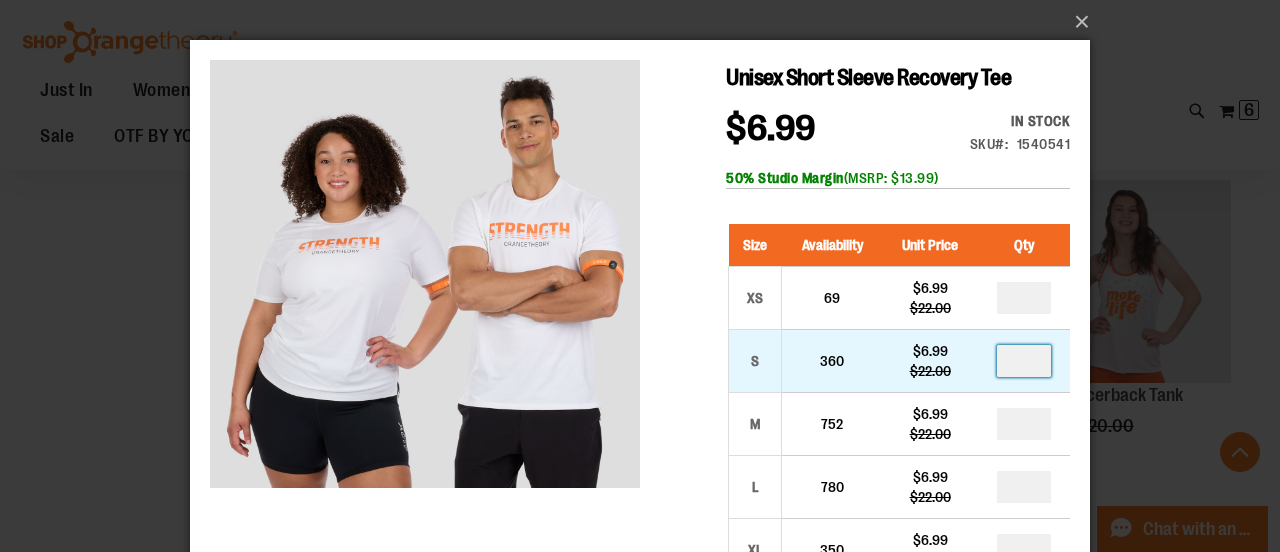 click at bounding box center (1024, 361) 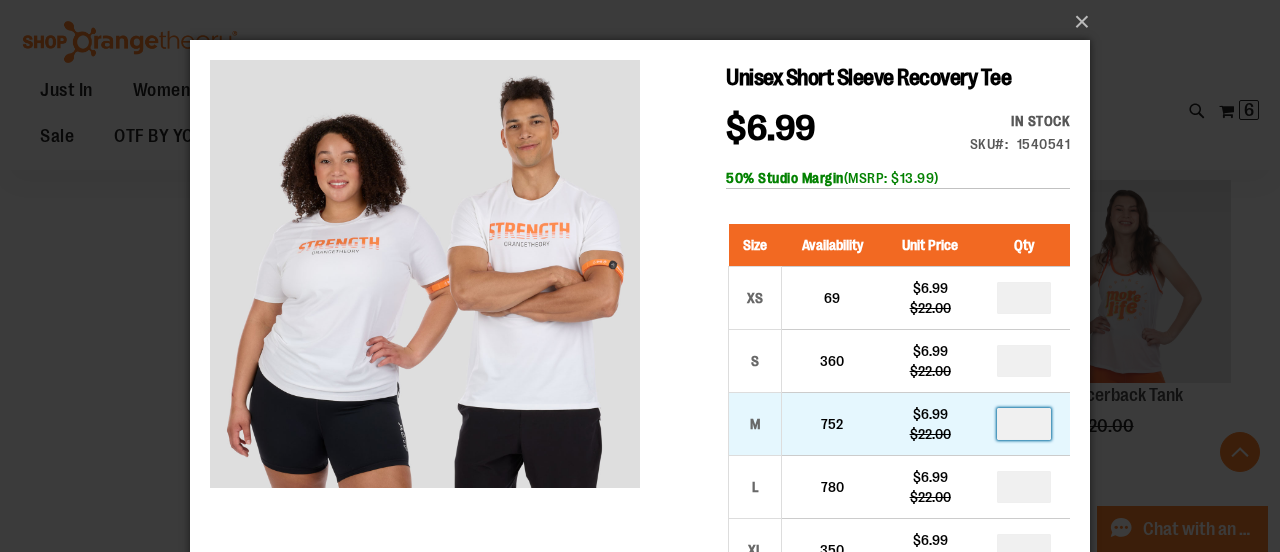 click at bounding box center [1024, 424] 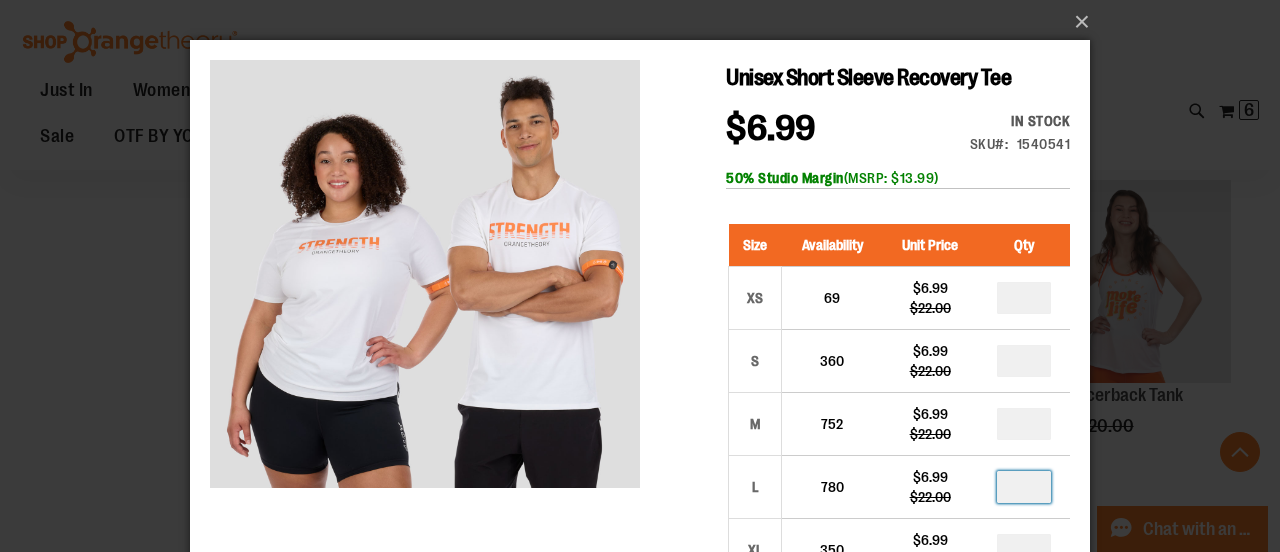 click at bounding box center [1024, 487] 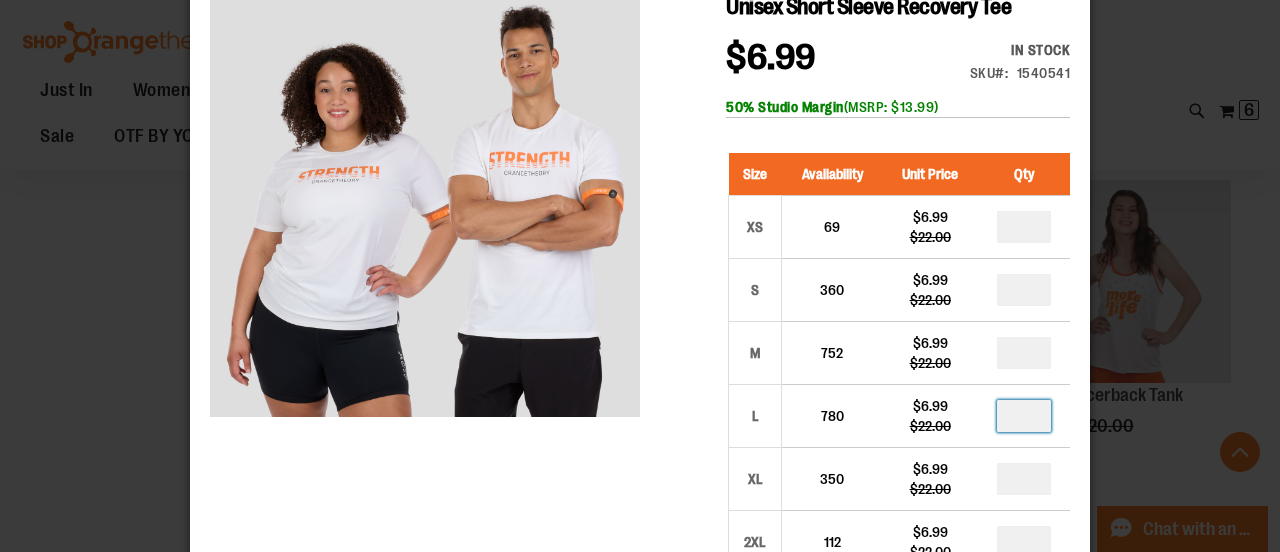 scroll, scrollTop: 100, scrollLeft: 0, axis: vertical 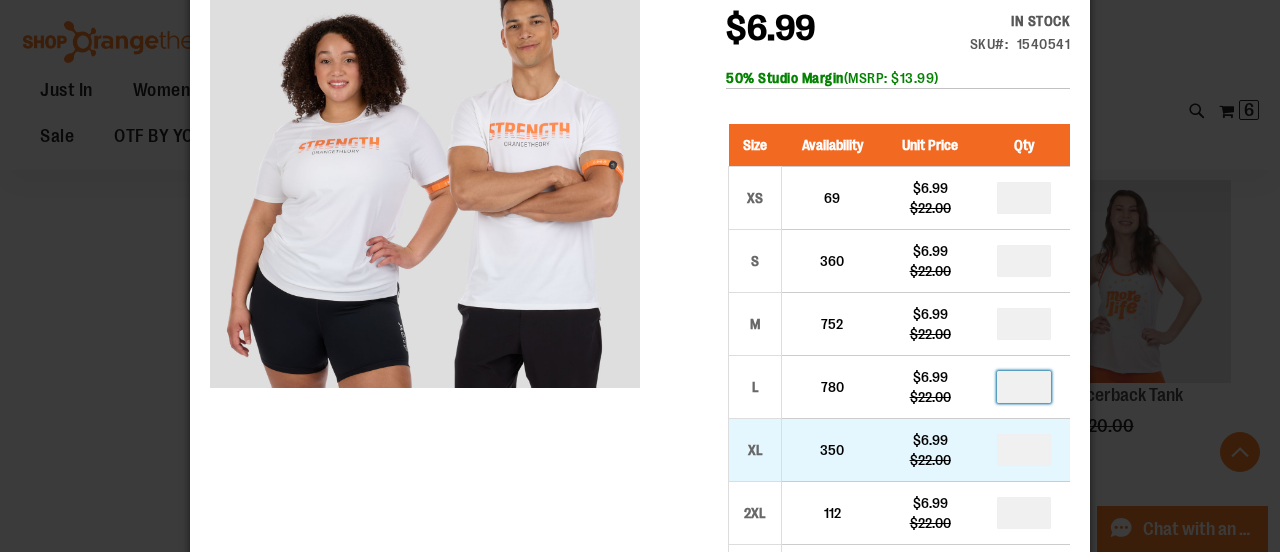type on "*" 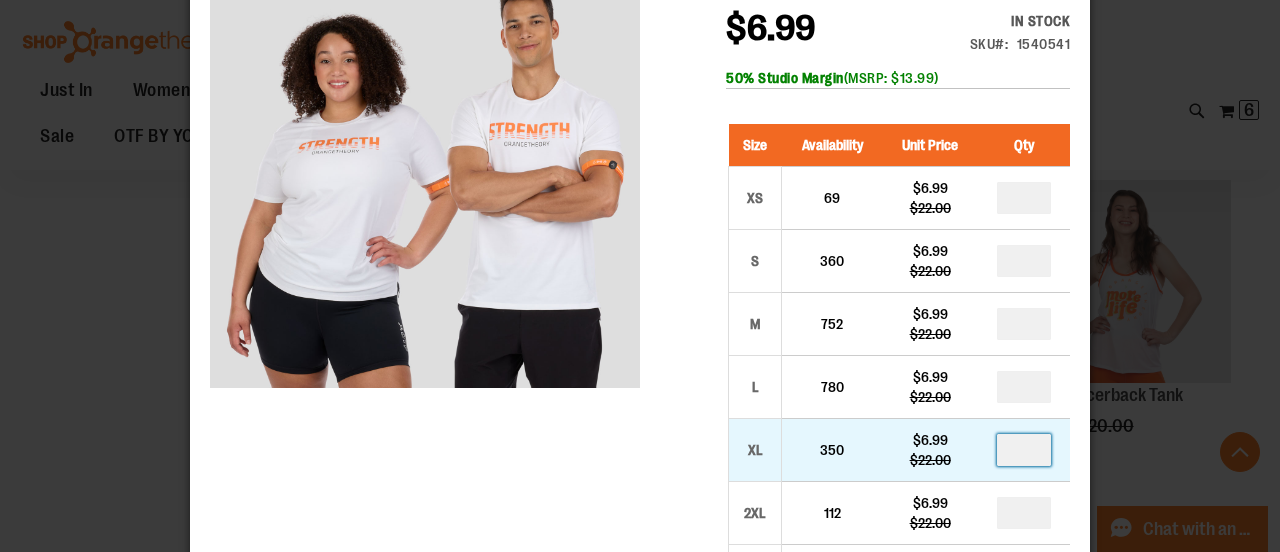 type 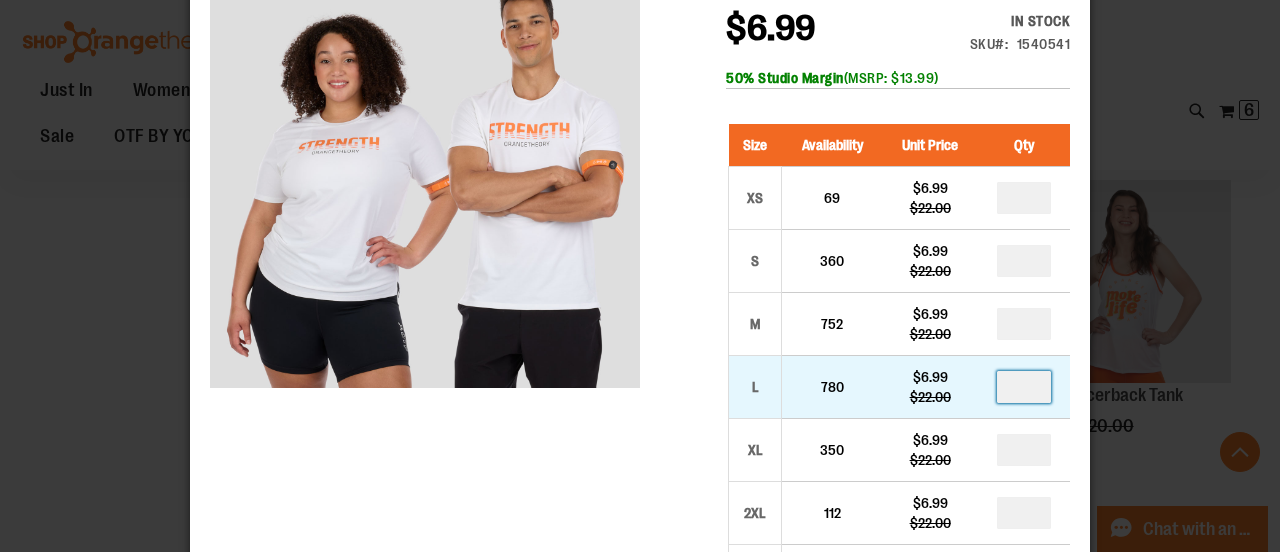 type 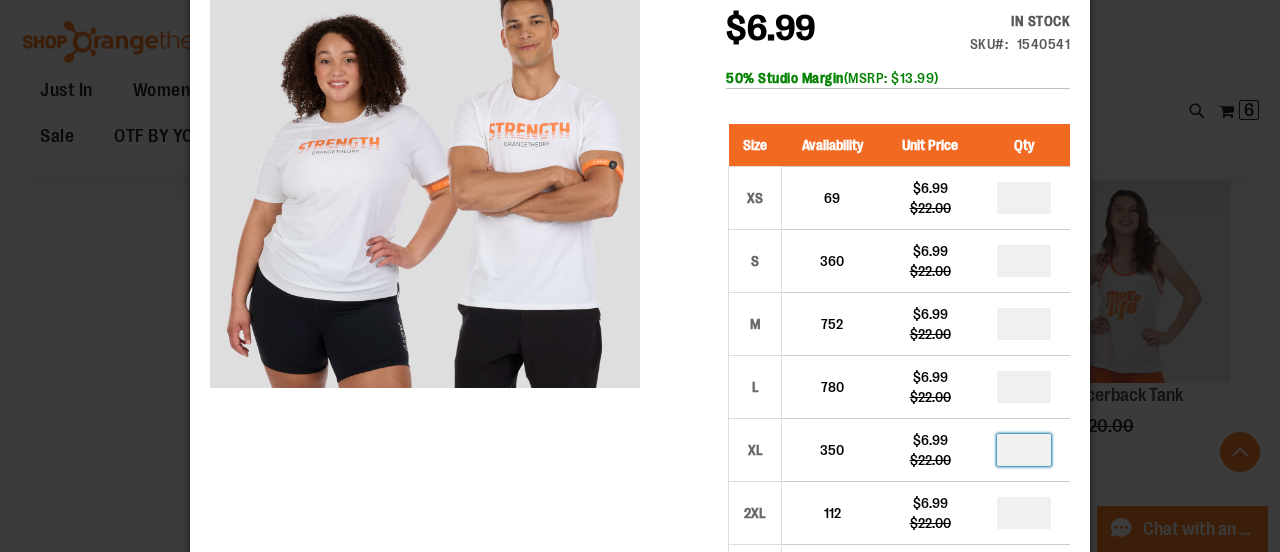 click at bounding box center (1024, 450) 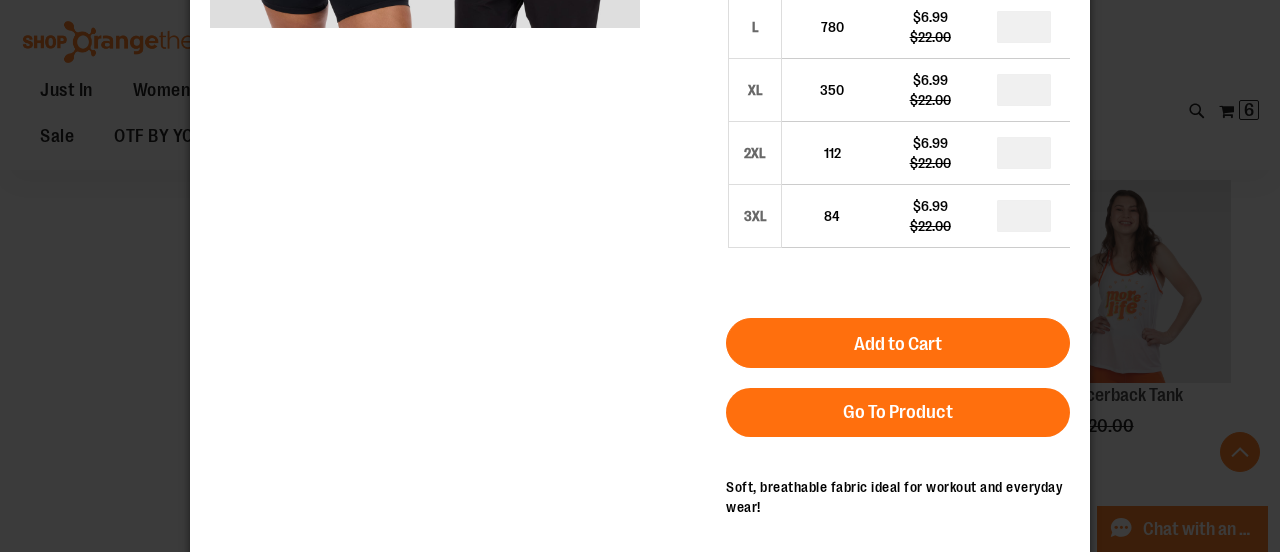 scroll, scrollTop: 523, scrollLeft: 0, axis: vertical 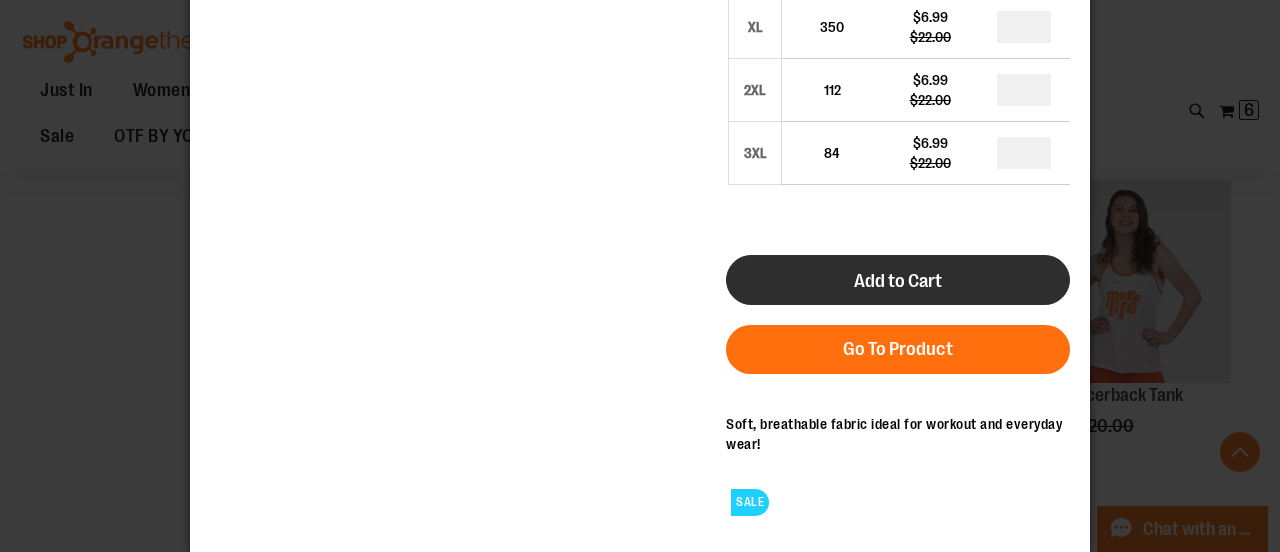 click on "Add to Cart" at bounding box center (898, 281) 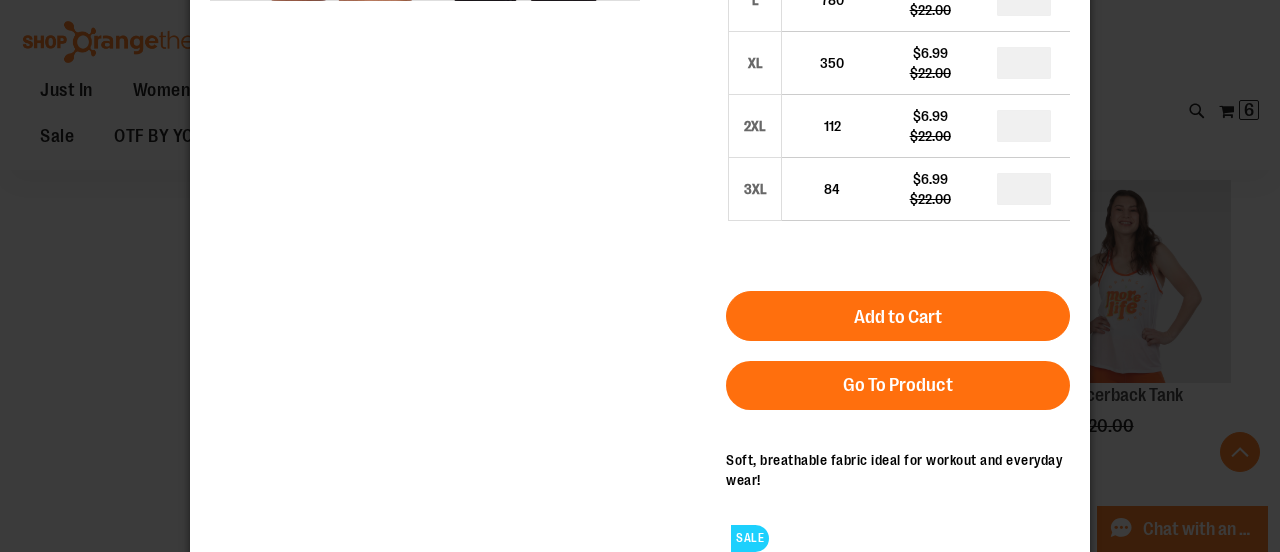 scroll, scrollTop: 523, scrollLeft: 0, axis: vertical 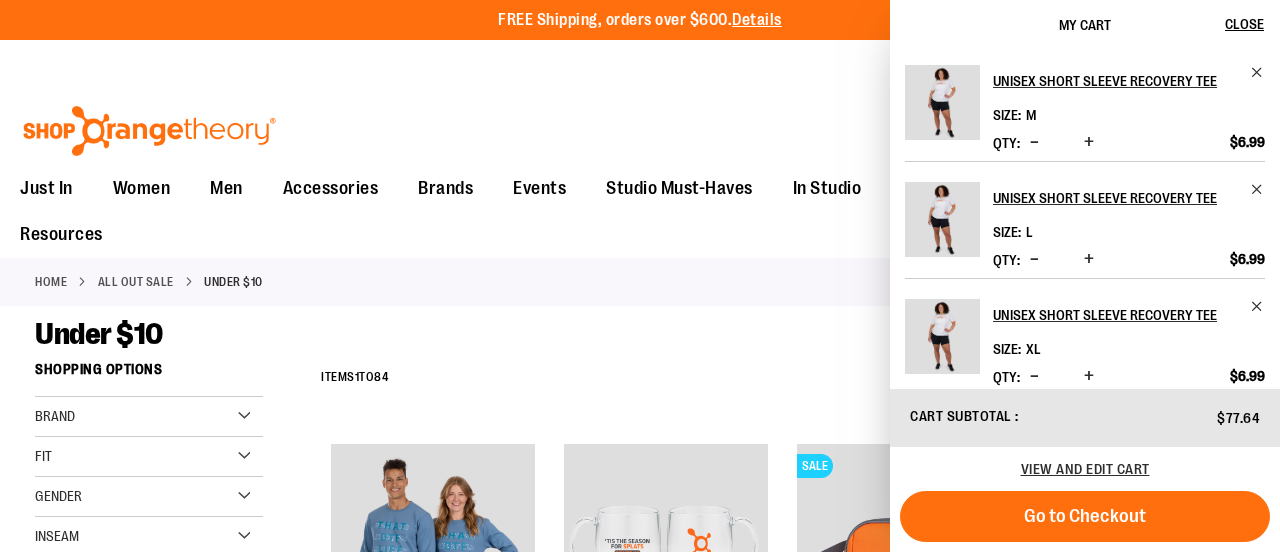 click on "**********" at bounding box center (778, 378) 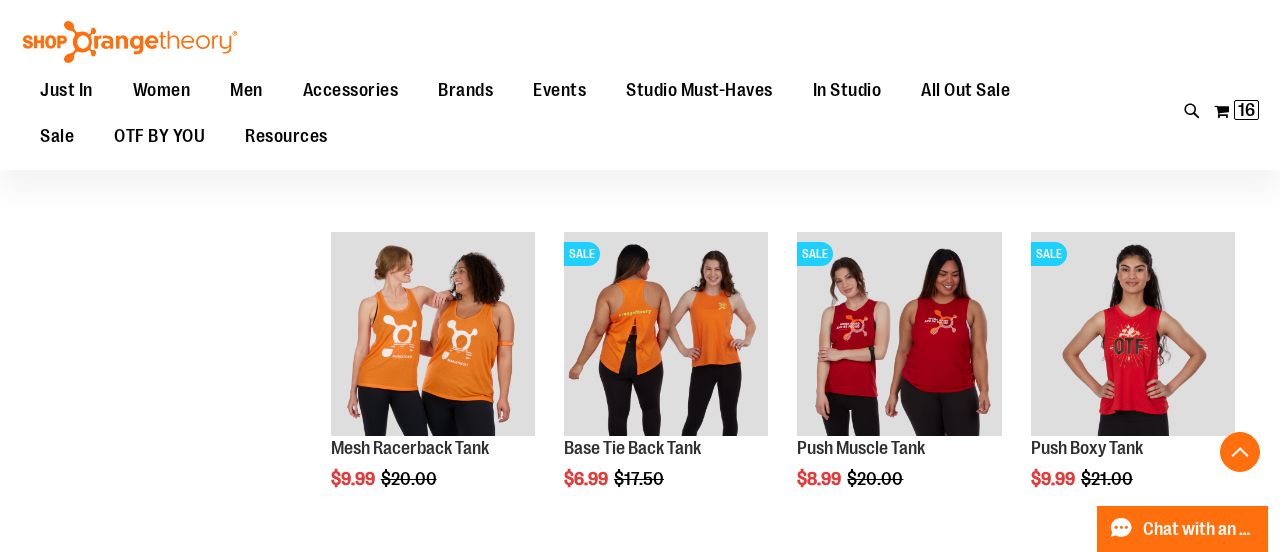scroll, scrollTop: 1613, scrollLeft: 0, axis: vertical 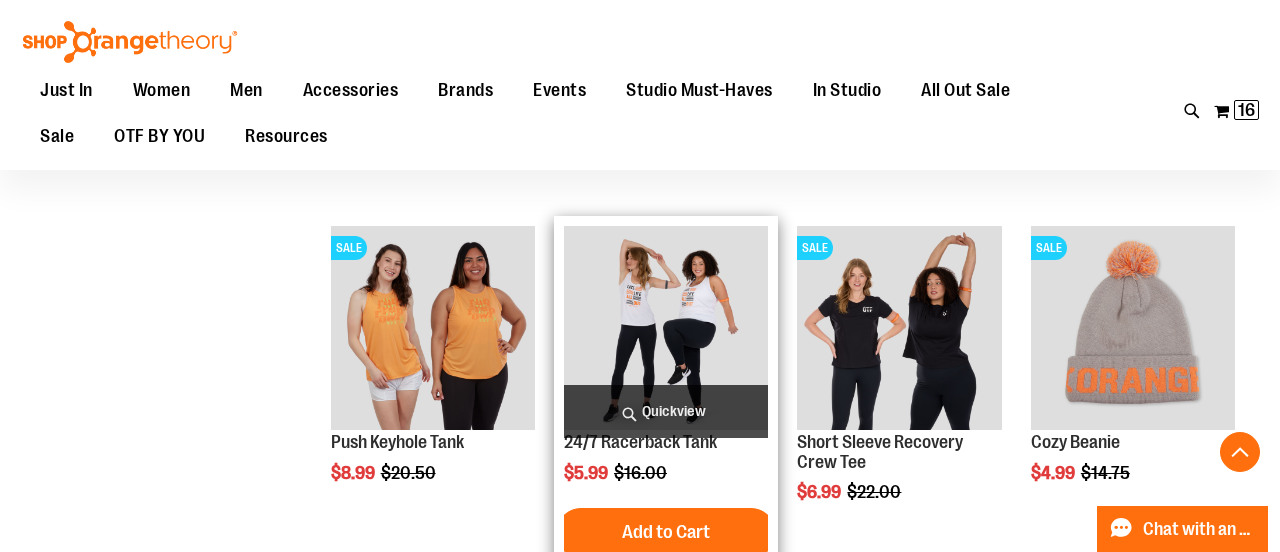 click at bounding box center (666, 328) 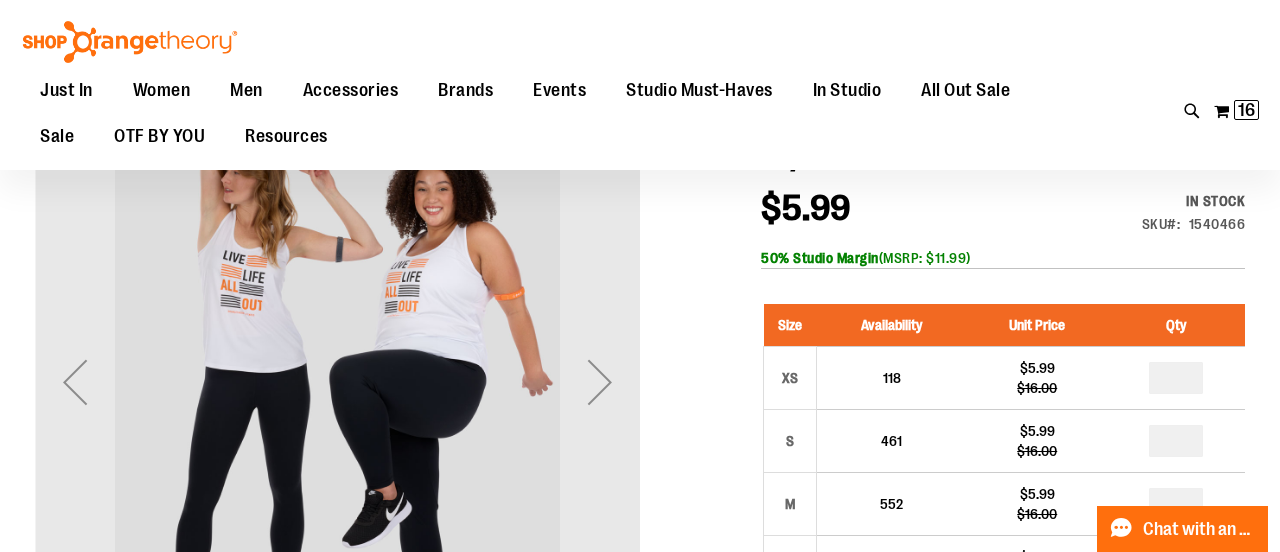 scroll, scrollTop: 219, scrollLeft: 0, axis: vertical 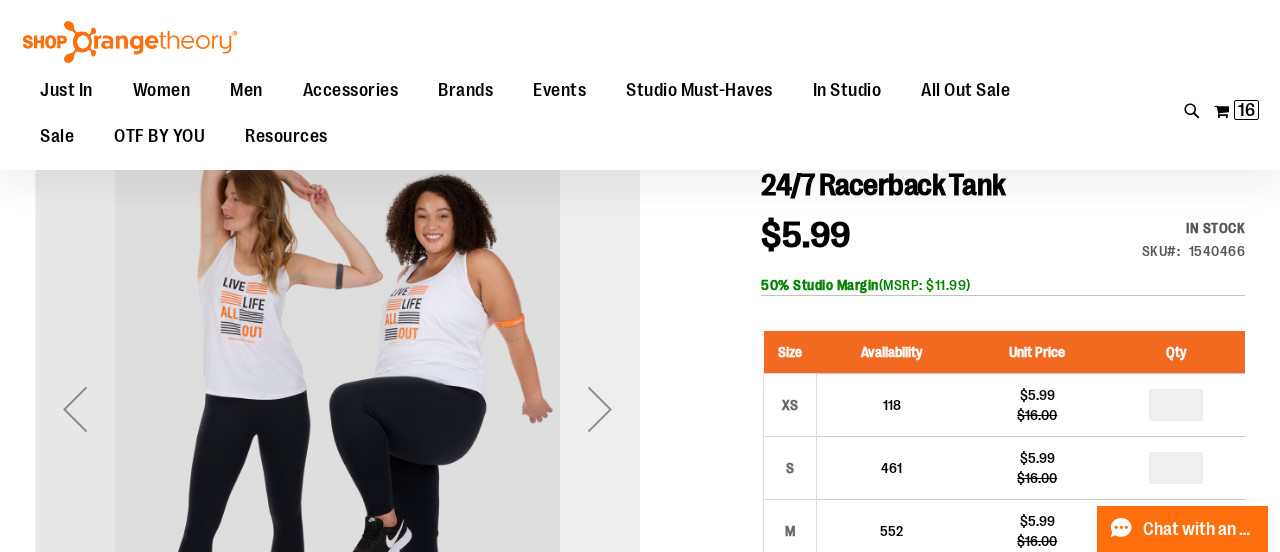type on "**********" 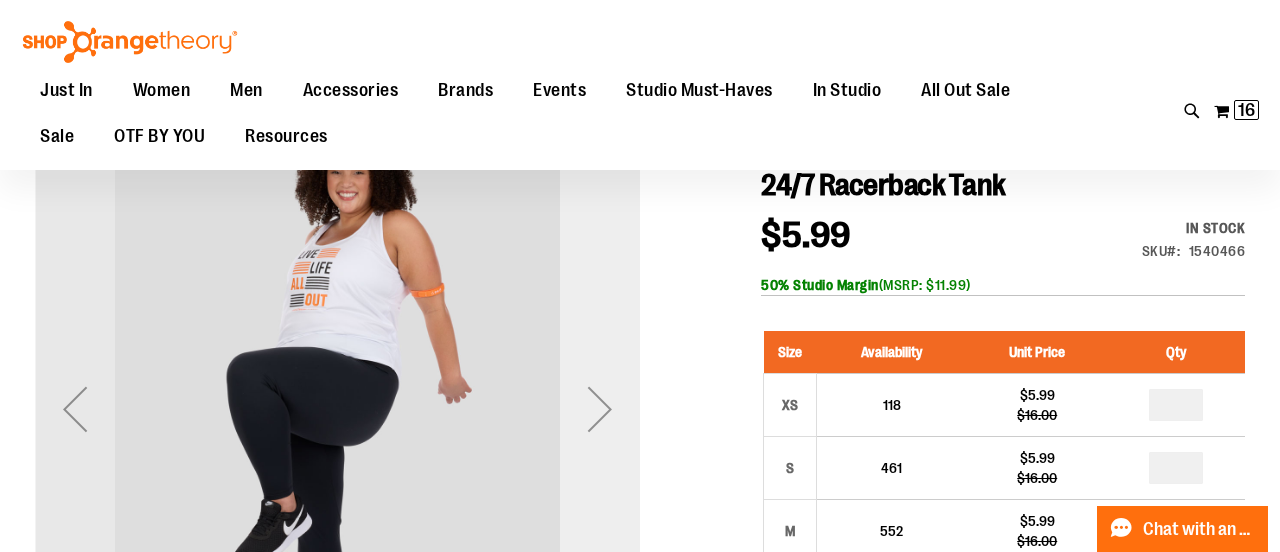 click at bounding box center (600, 409) 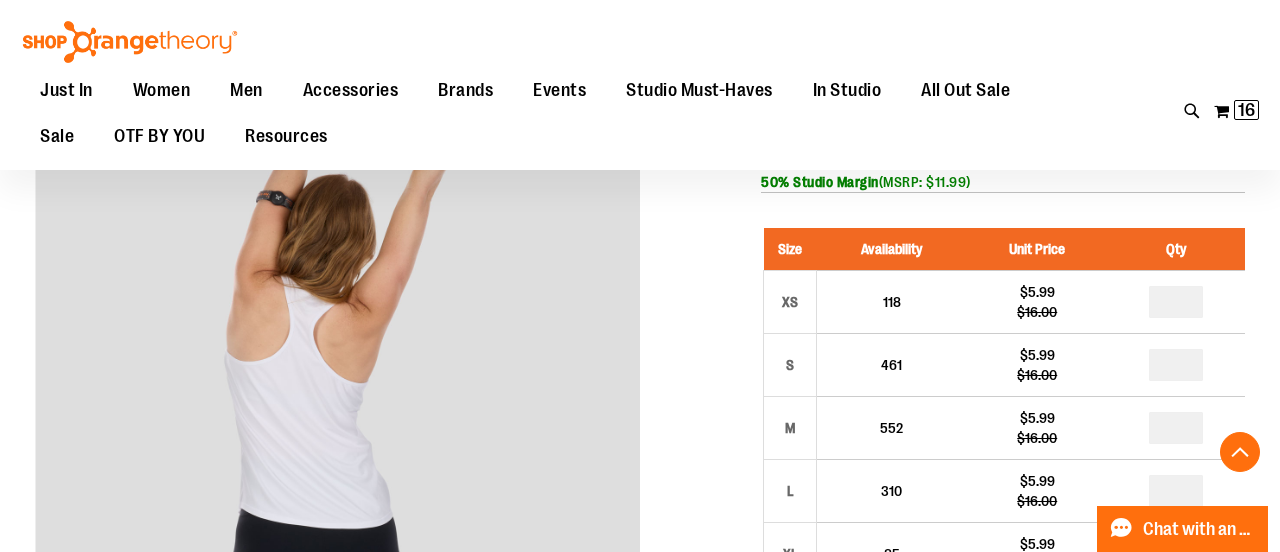 scroll, scrollTop: 337, scrollLeft: 0, axis: vertical 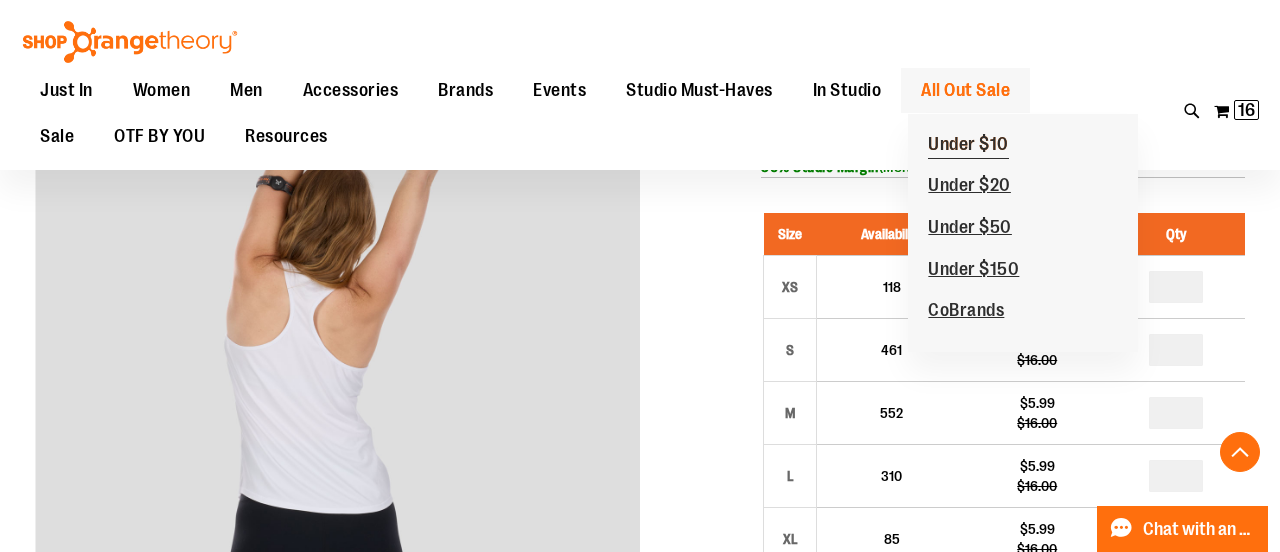 click on "Under $10" at bounding box center [968, 146] 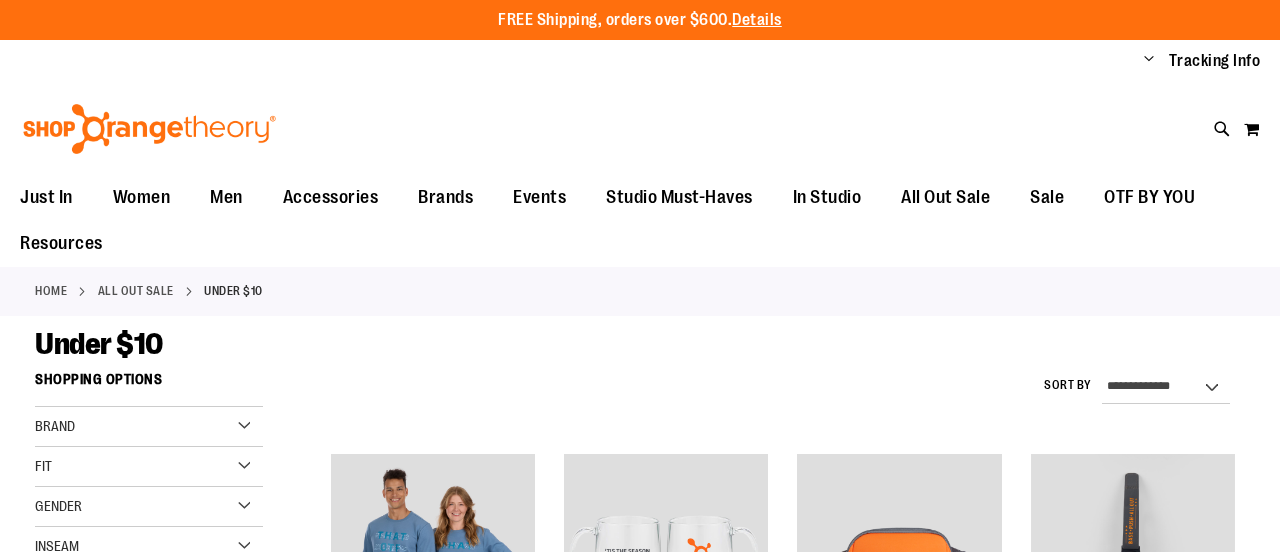 scroll, scrollTop: 0, scrollLeft: 0, axis: both 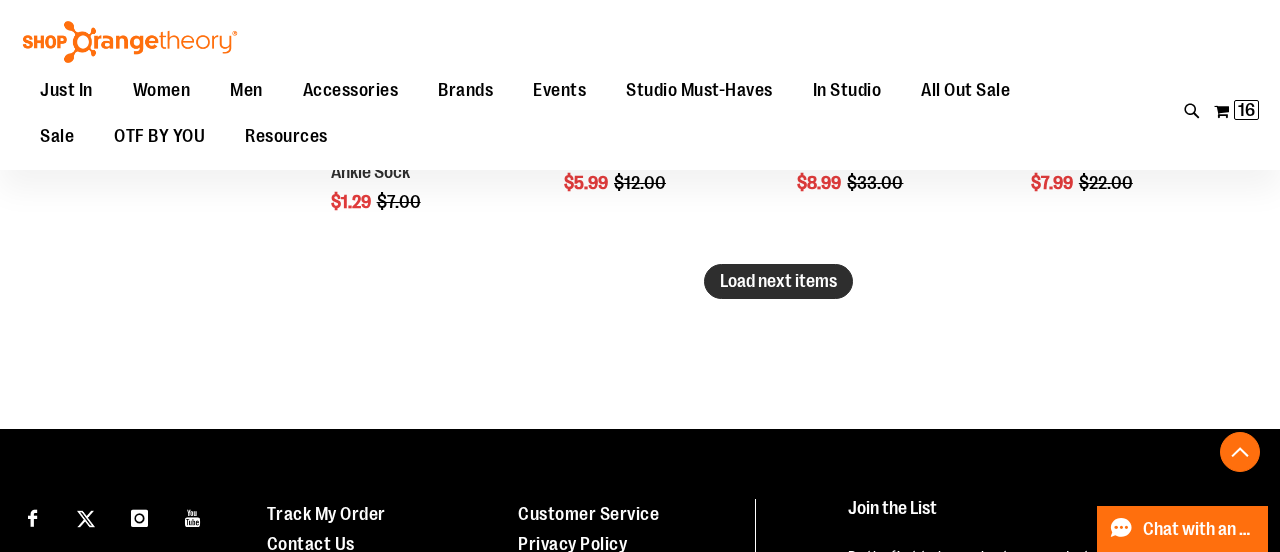 type on "**********" 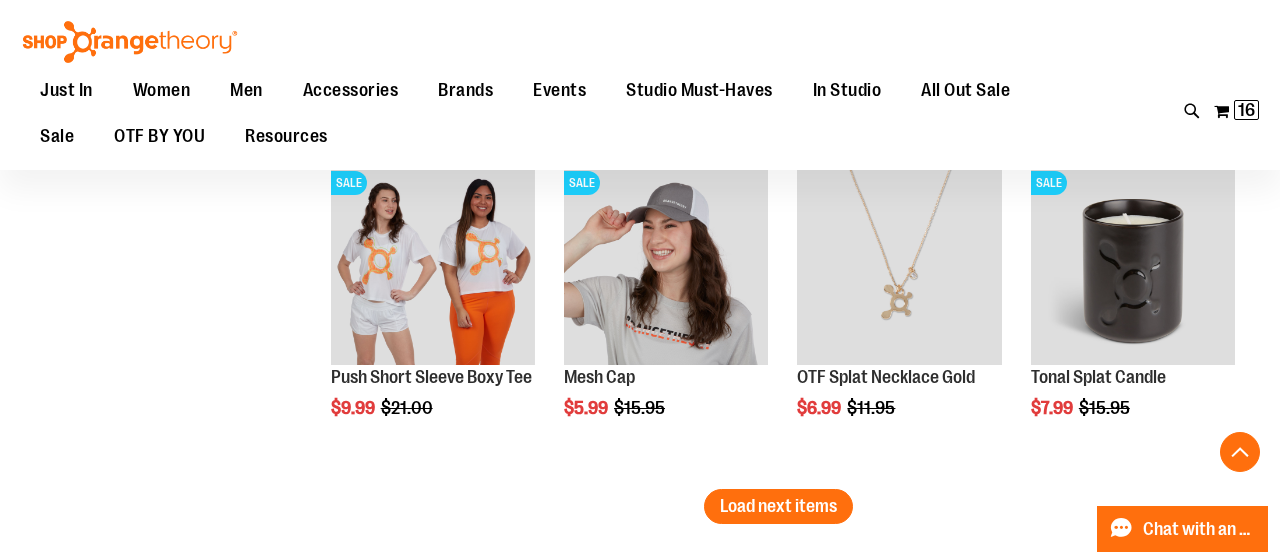 scroll, scrollTop: 4008, scrollLeft: 0, axis: vertical 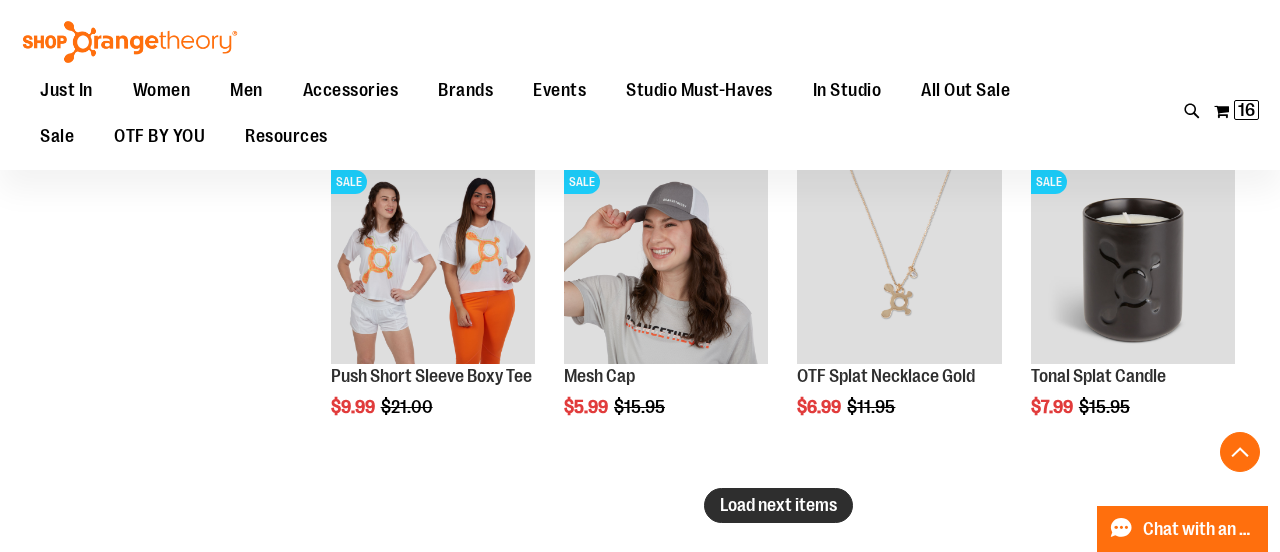 click on "Load next items" at bounding box center (778, 505) 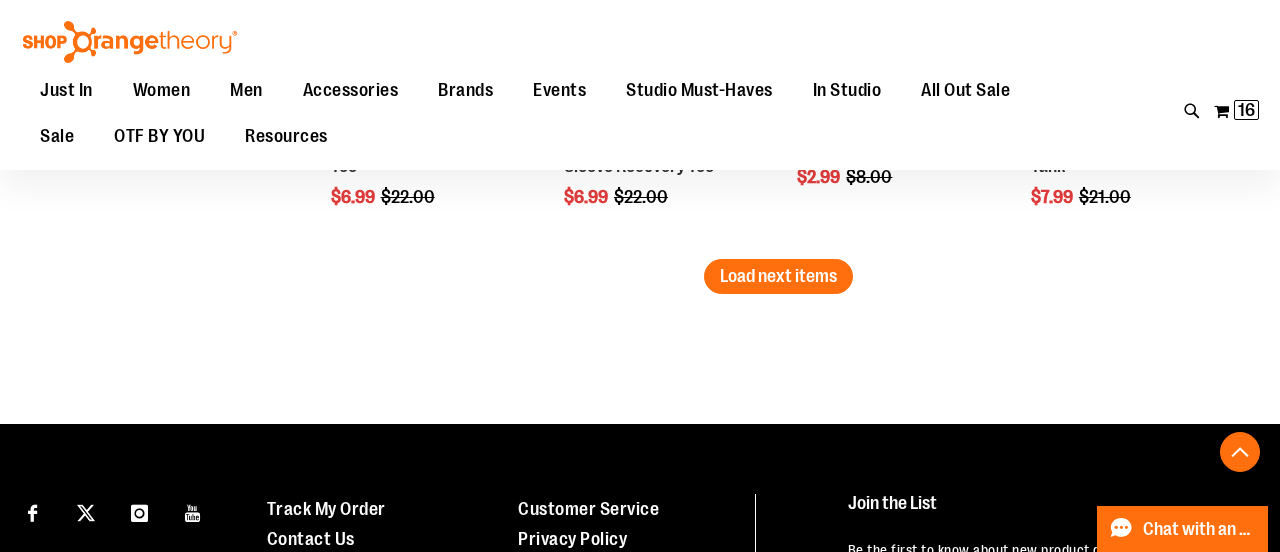 scroll, scrollTop: 5259, scrollLeft: 0, axis: vertical 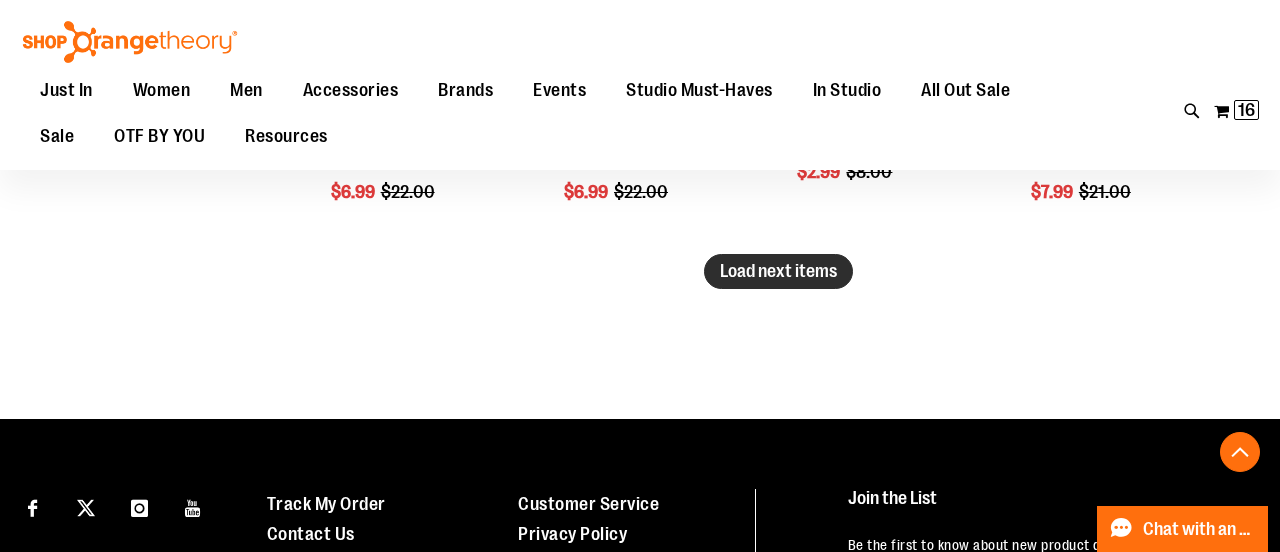 click on "Load next items" at bounding box center (778, 271) 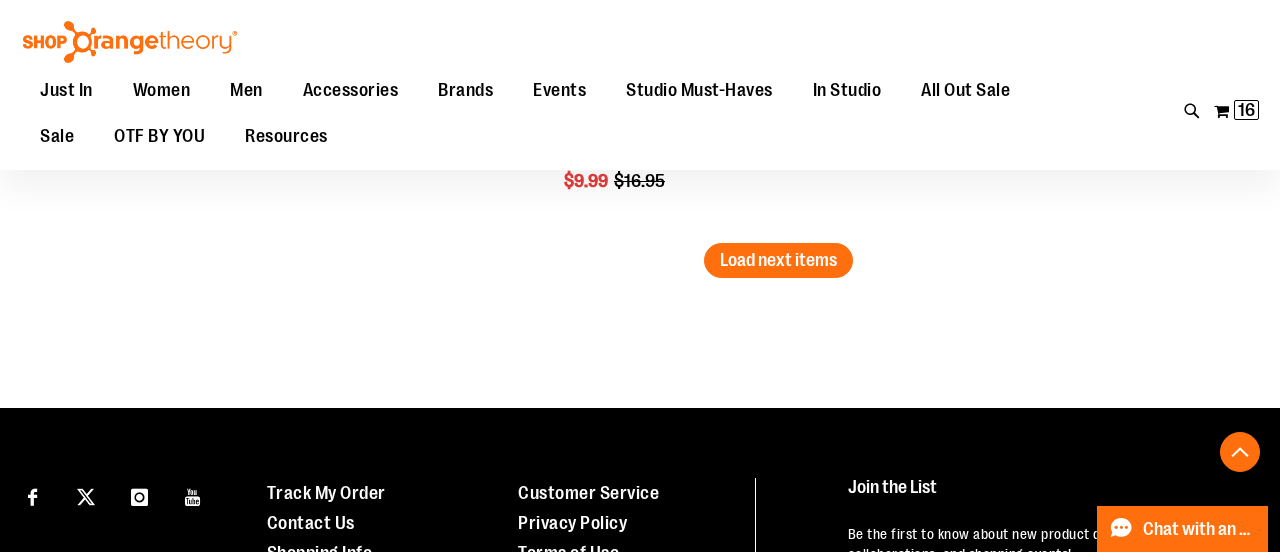 scroll, scrollTop: 6287, scrollLeft: 0, axis: vertical 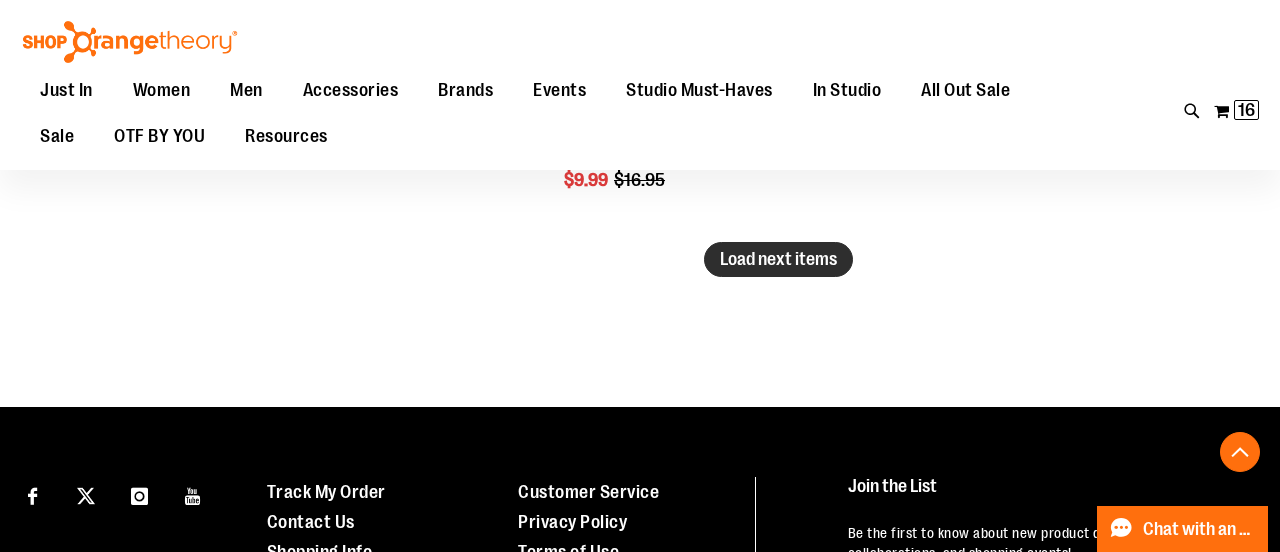 click on "Load next items" at bounding box center (778, 259) 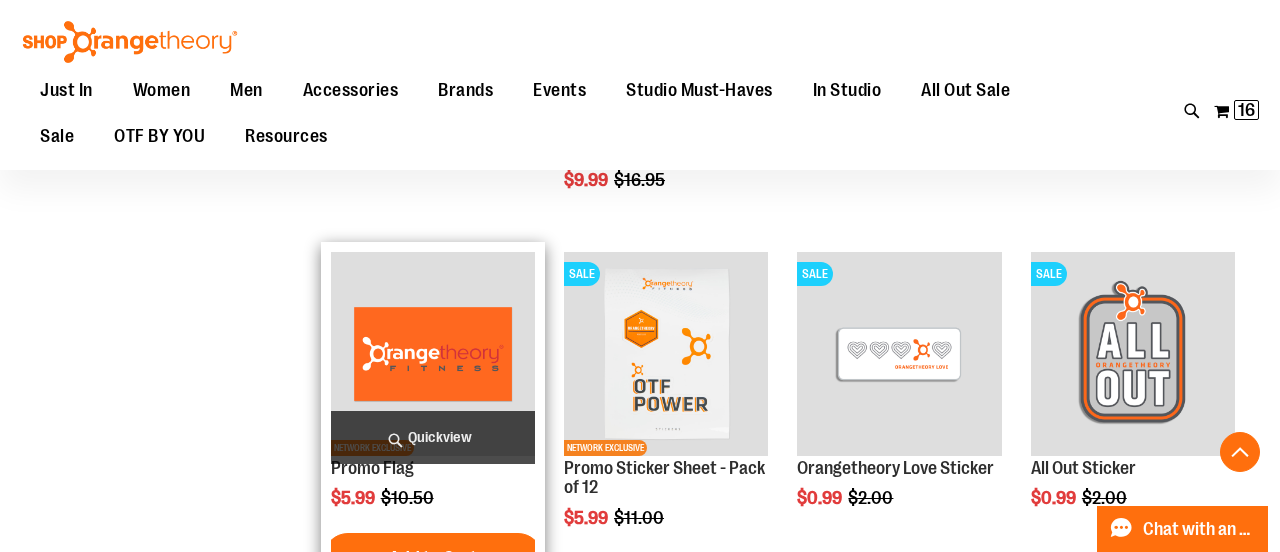 click on "Quickview" at bounding box center (433, 437) 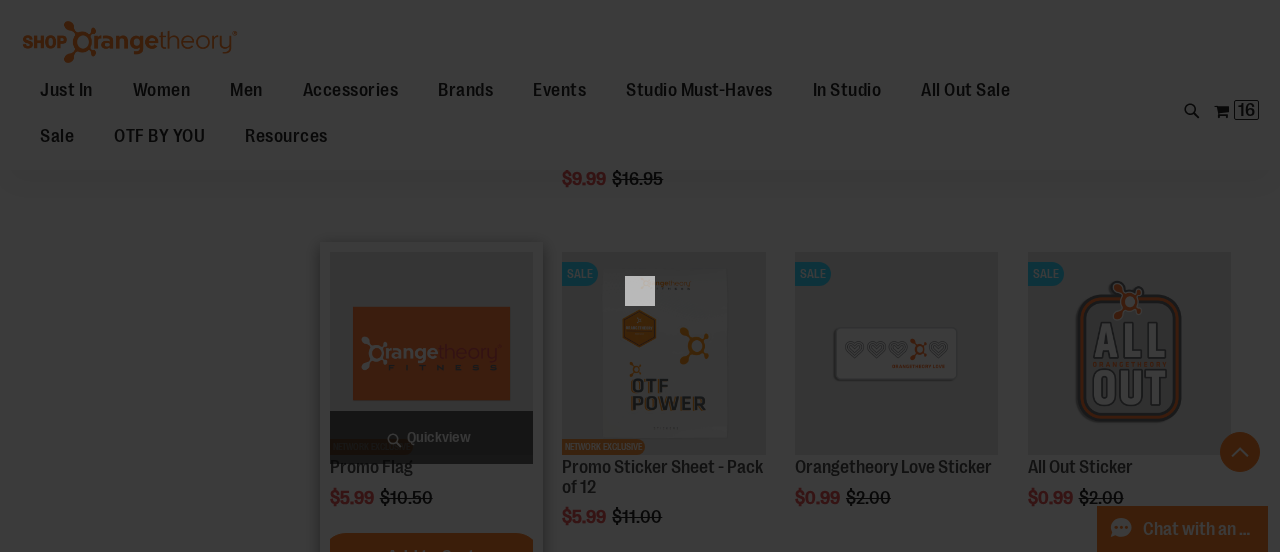 scroll, scrollTop: 0, scrollLeft: 0, axis: both 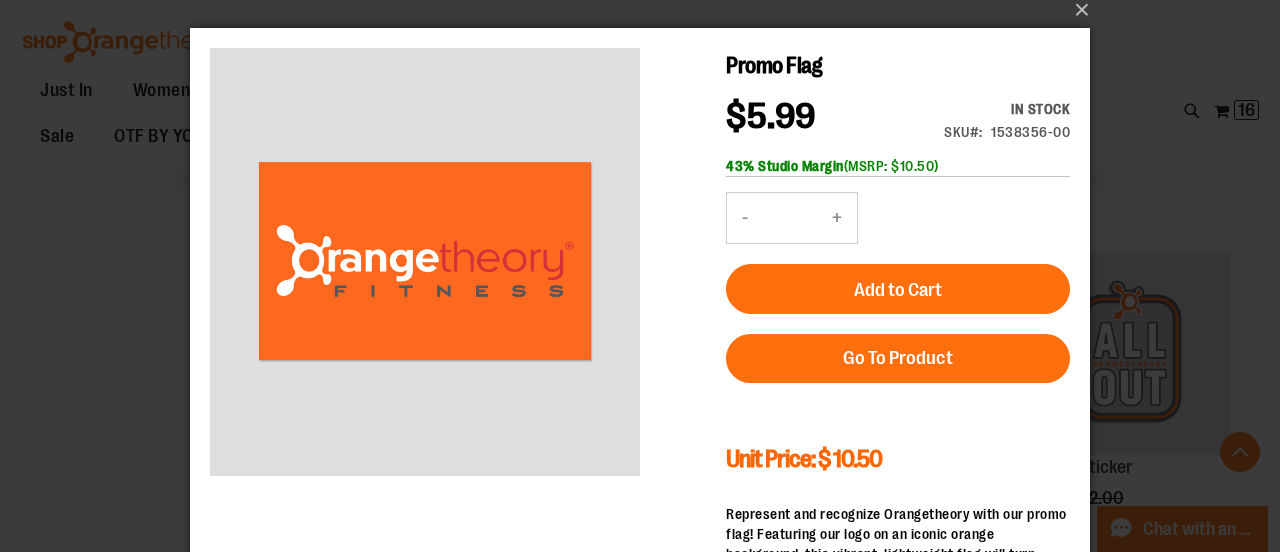 click on "+" at bounding box center (837, 218) 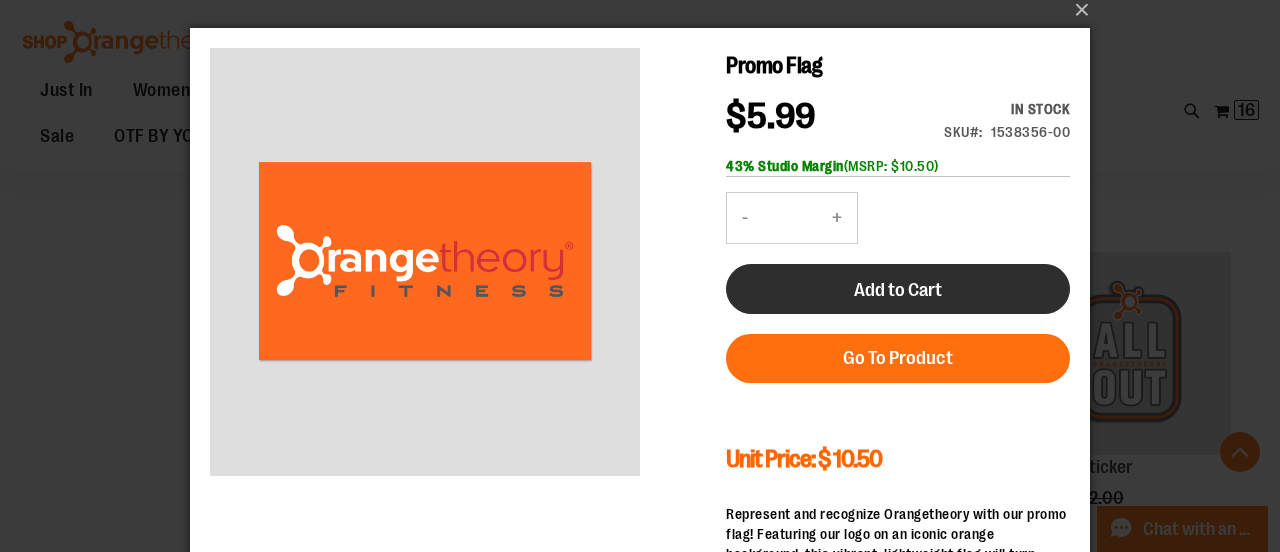 click on "Add to Cart" at bounding box center [898, 289] 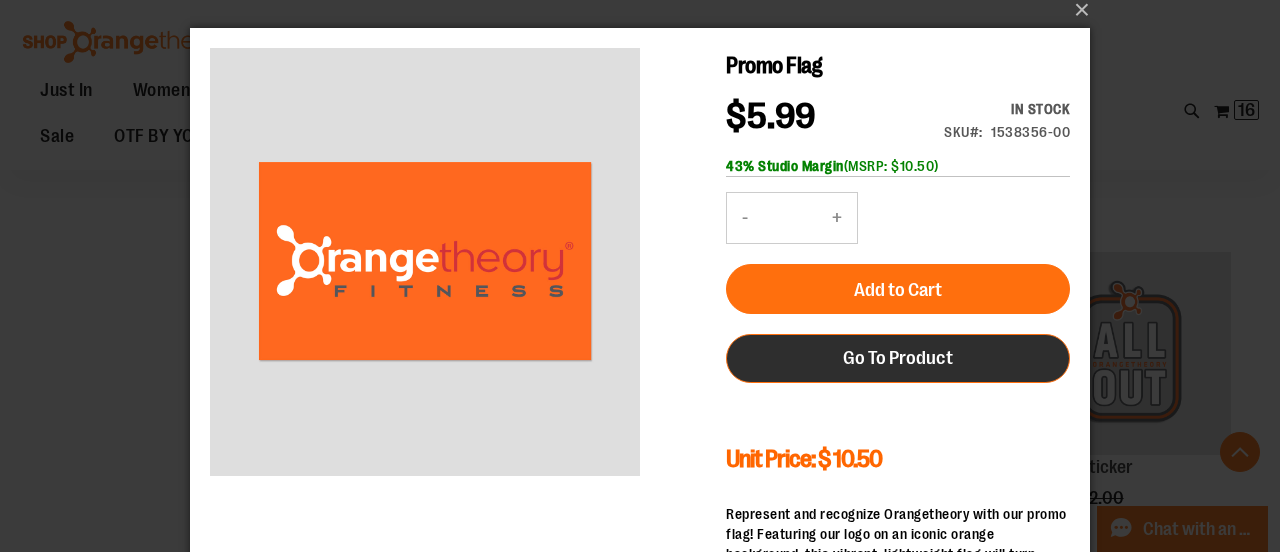 click on "Go To Product" at bounding box center [898, 358] 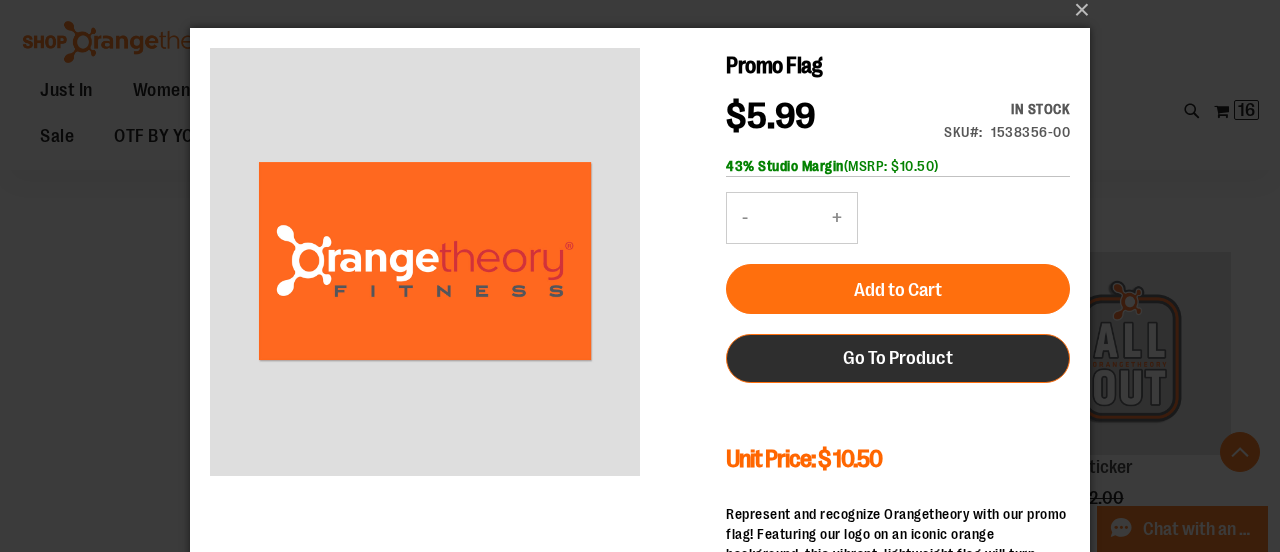 click on "Go To Product" at bounding box center (898, 358) 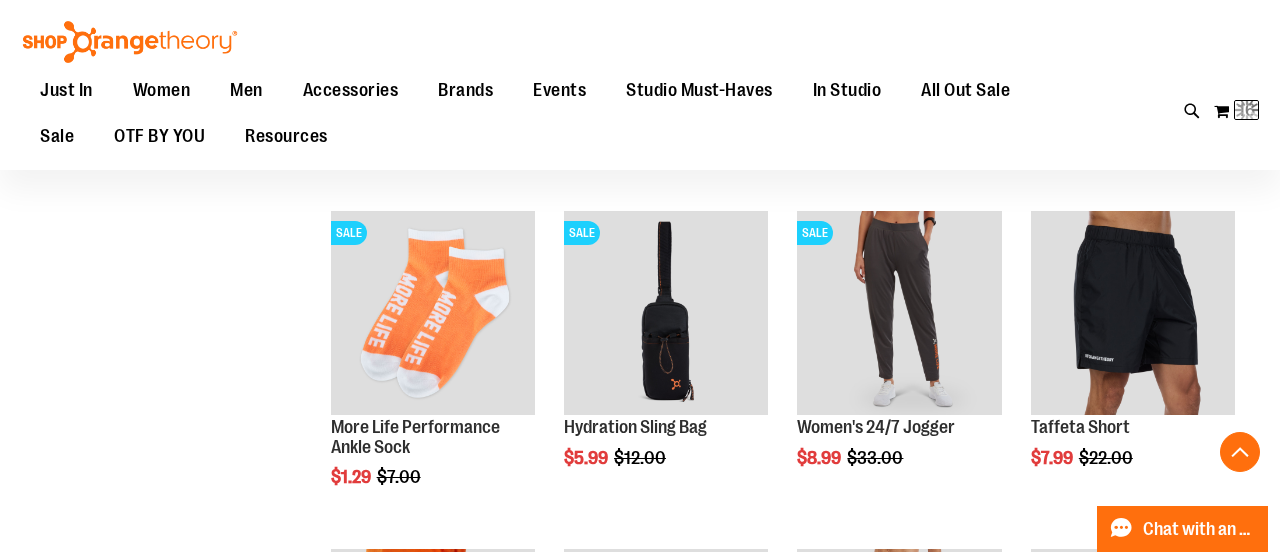 click on "365 Fleece Crewneck Sweatshirt
$9.99
Regular Price
$39.00
Quickview
Add to Cart" at bounding box center (778, 1047) 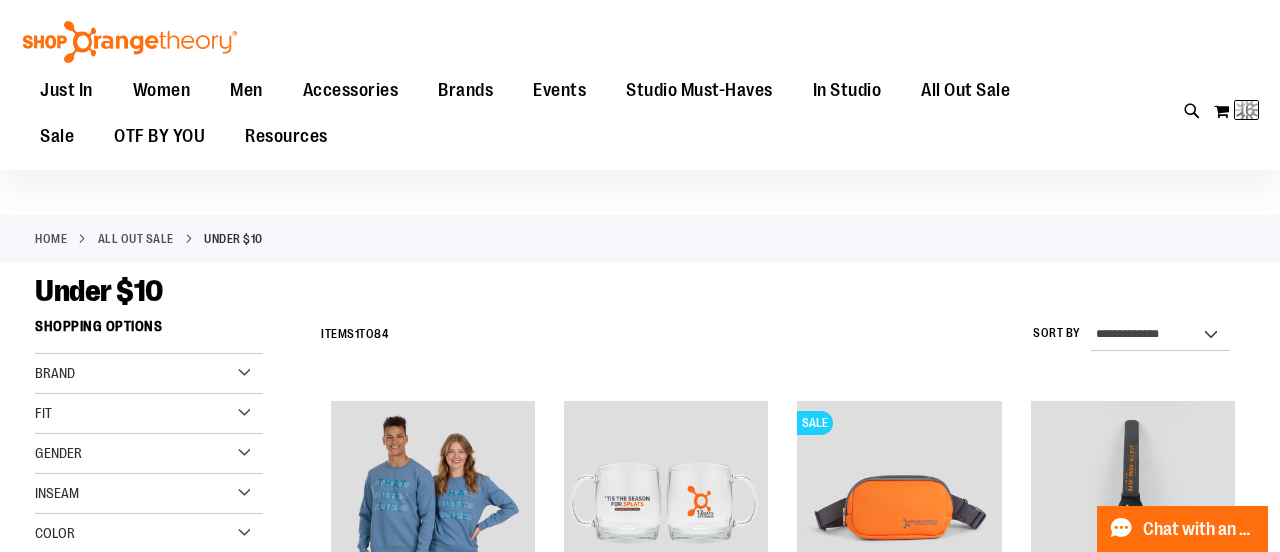 scroll, scrollTop: 0, scrollLeft: 0, axis: both 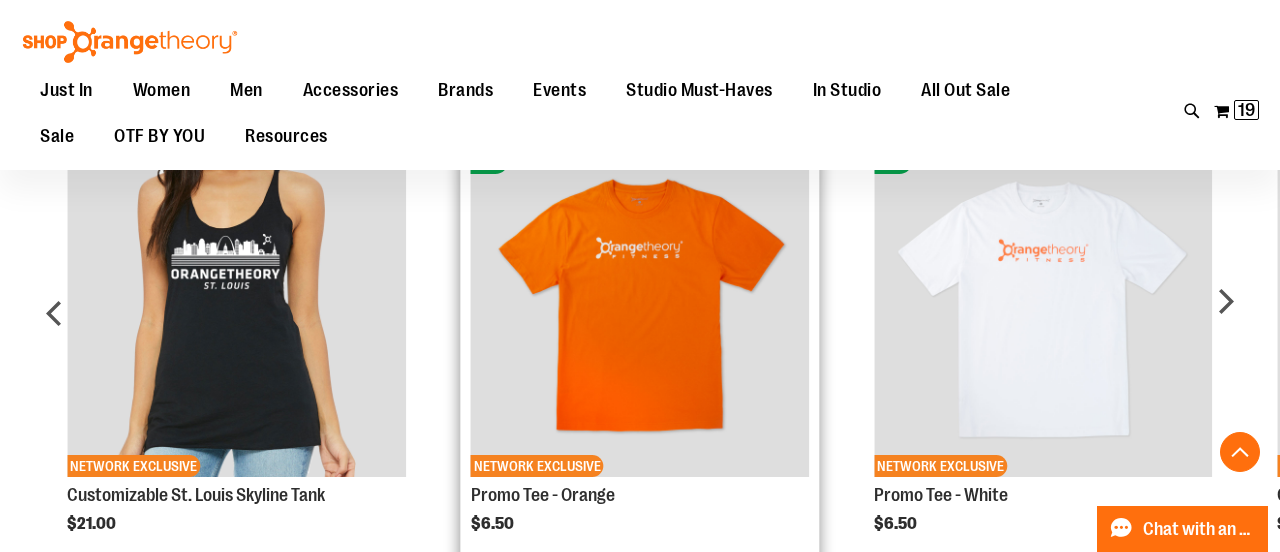 type on "**********" 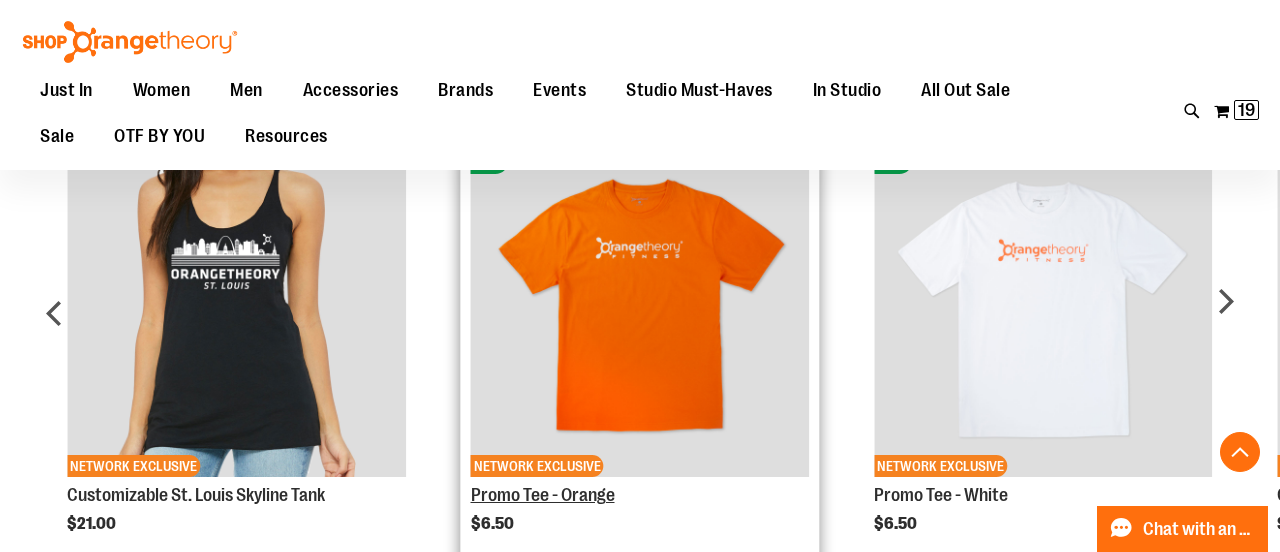 click on "Promo Tee - Orange" at bounding box center [543, 495] 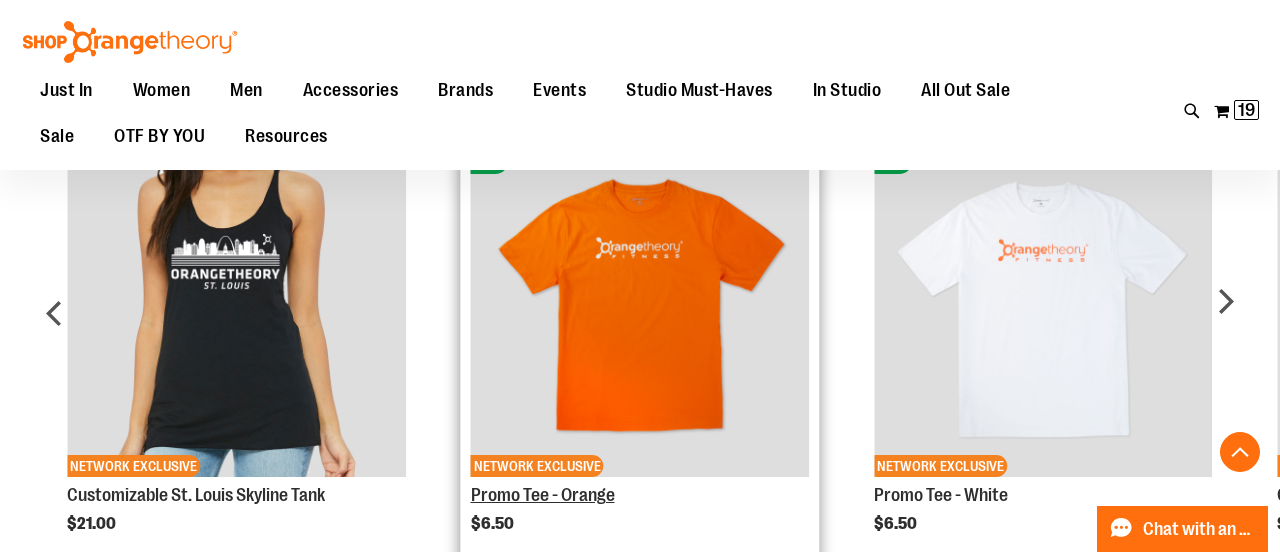 click on "Promo Tee - Orange" at bounding box center (543, 495) 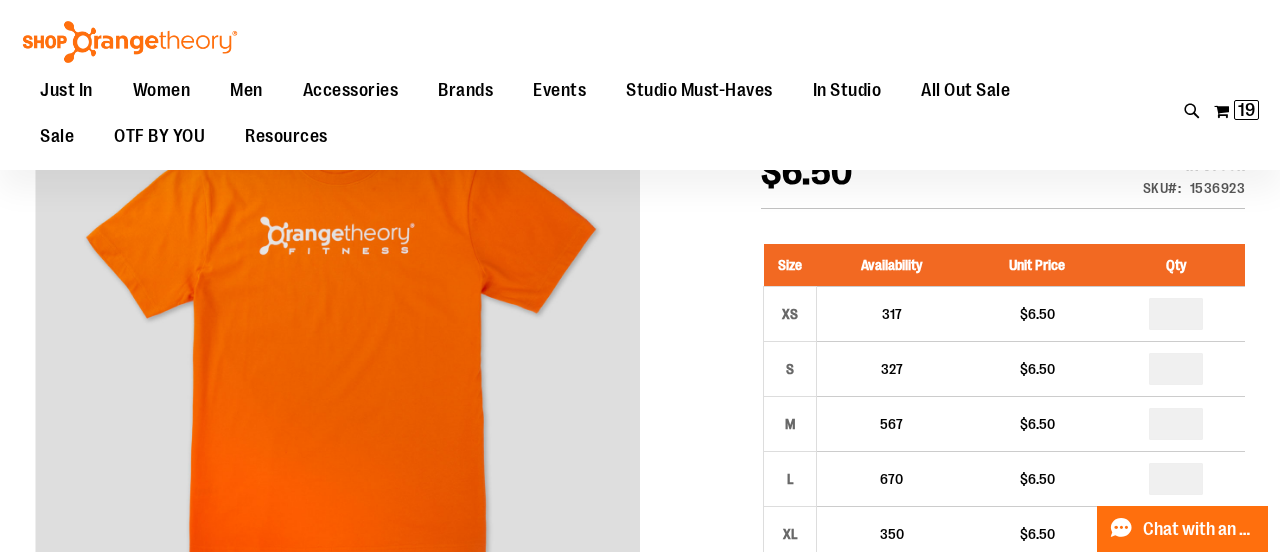 scroll, scrollTop: 283, scrollLeft: 0, axis: vertical 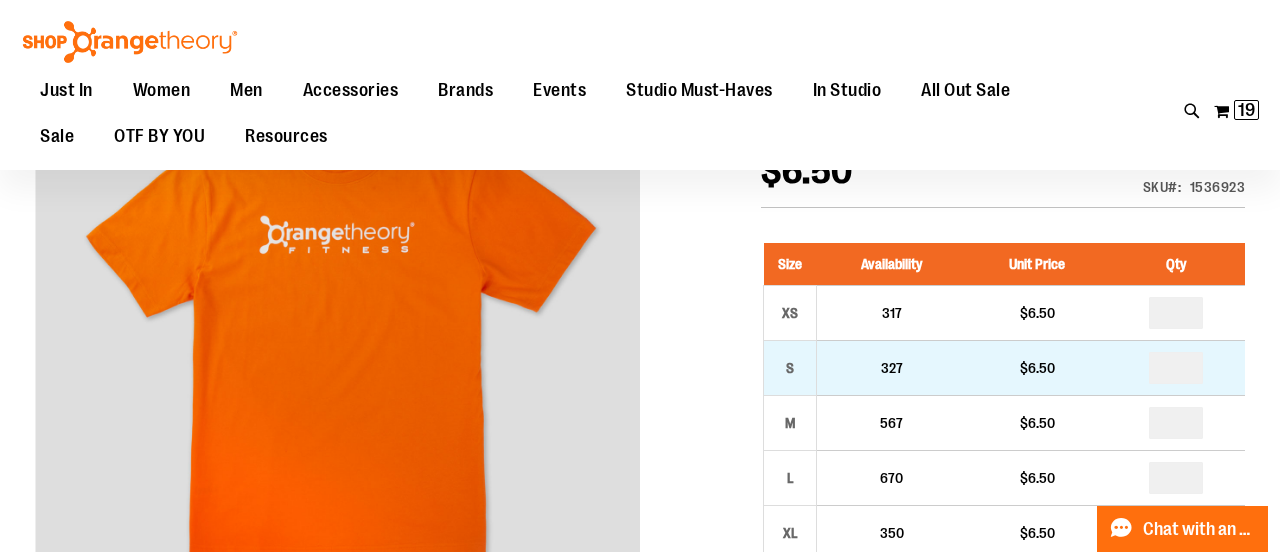type on "**********" 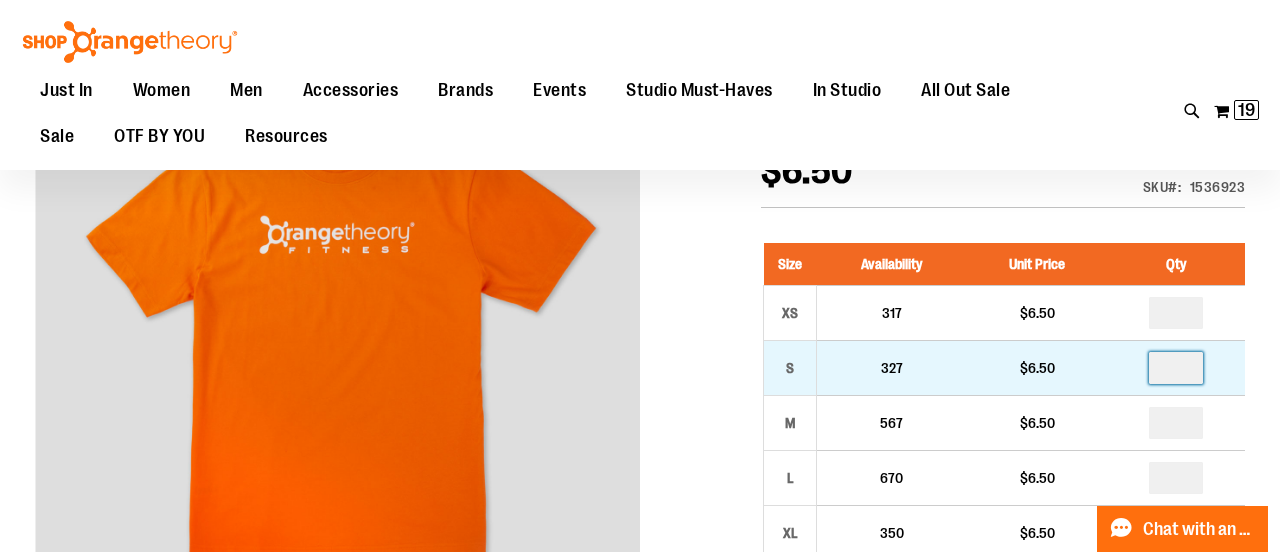 click at bounding box center [1176, 368] 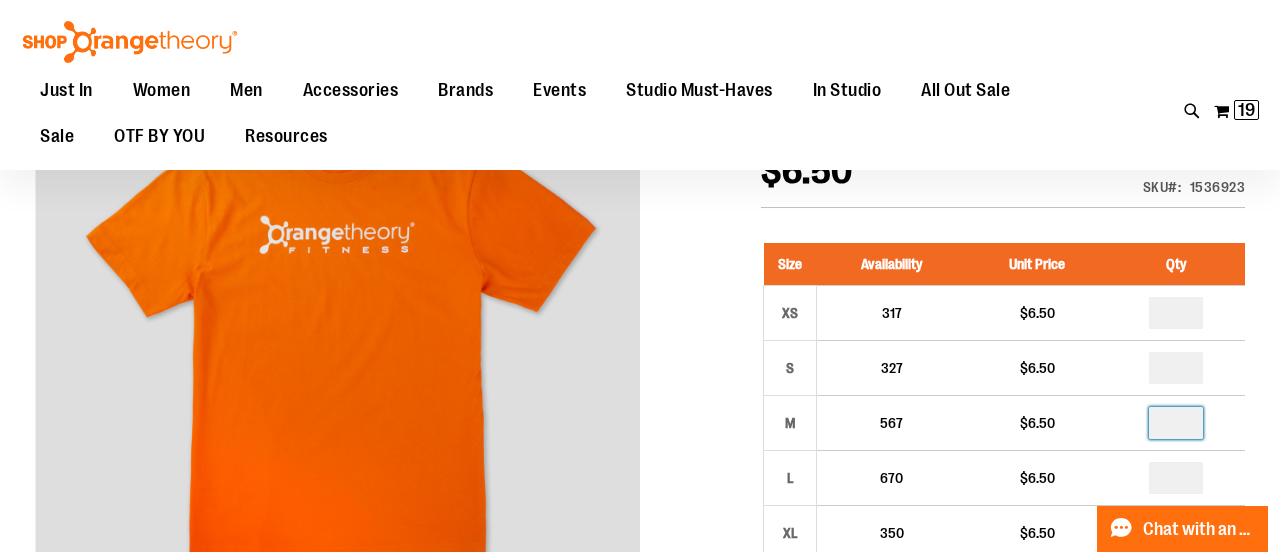click at bounding box center [1176, 423] 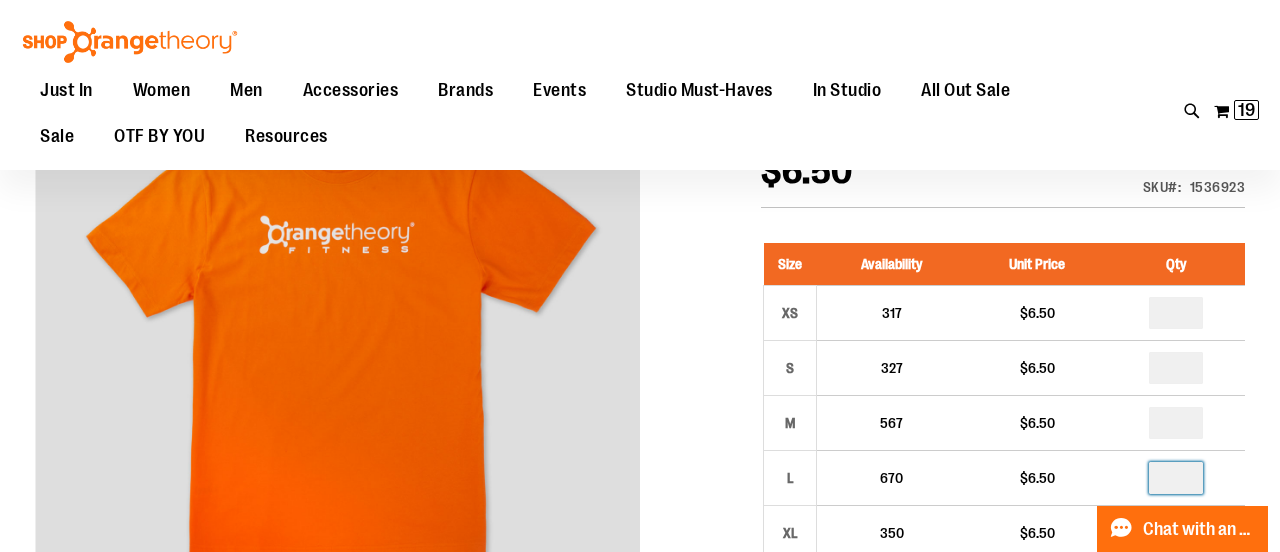 click at bounding box center [1176, 478] 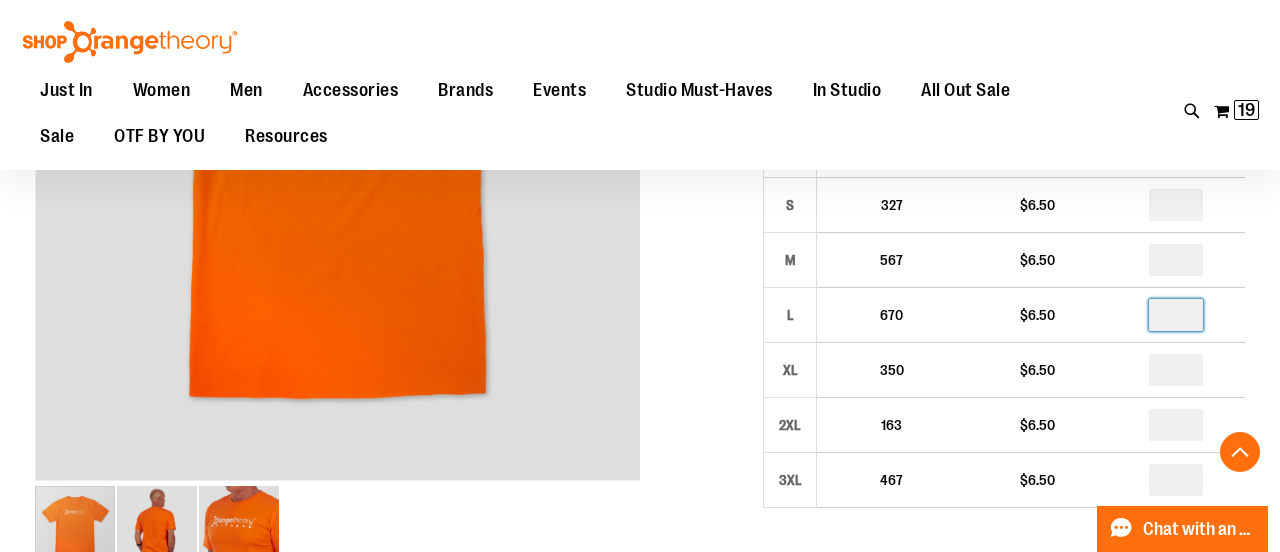 scroll, scrollTop: 453, scrollLeft: 0, axis: vertical 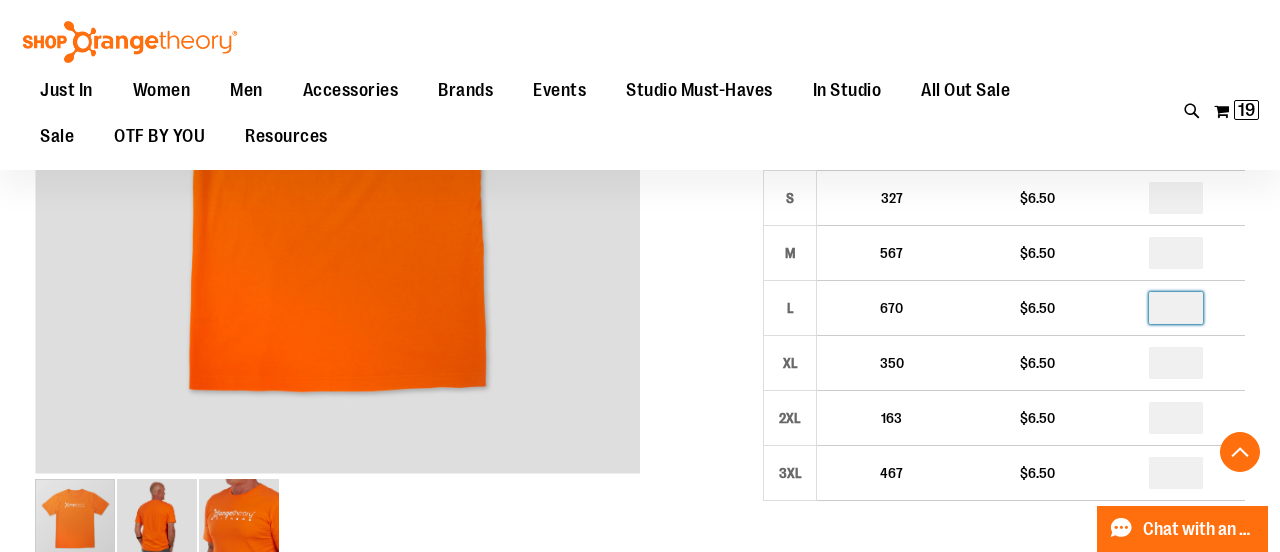type on "*" 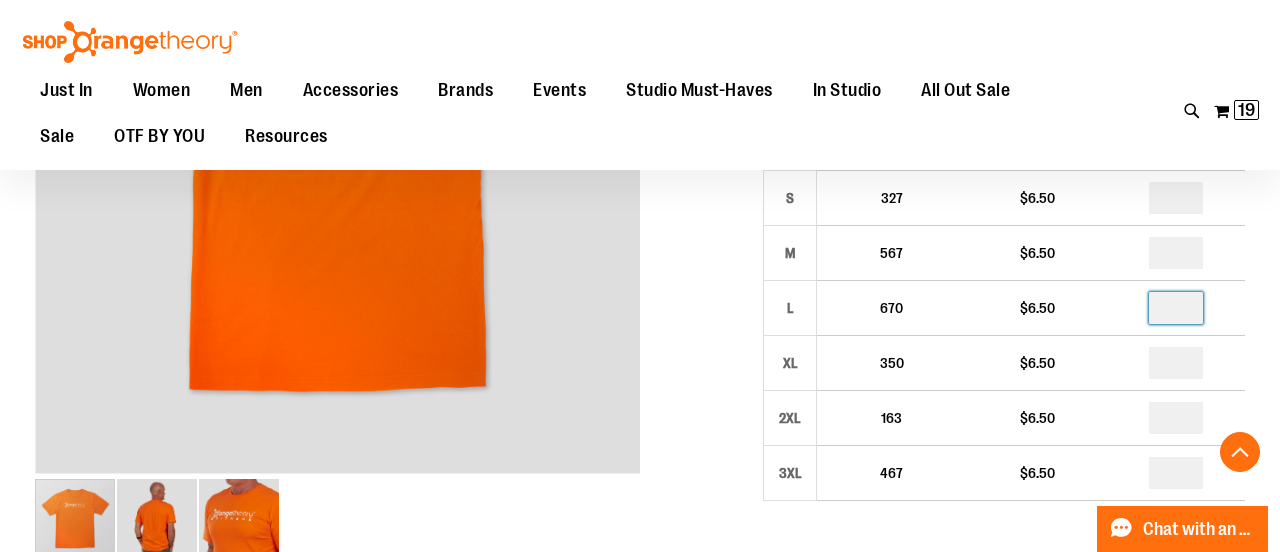 click on "Size
Availability
Unit Price
Qty
XS
317
$6.50
*
S
327
$6.50 * M *" at bounding box center (1003, 302) 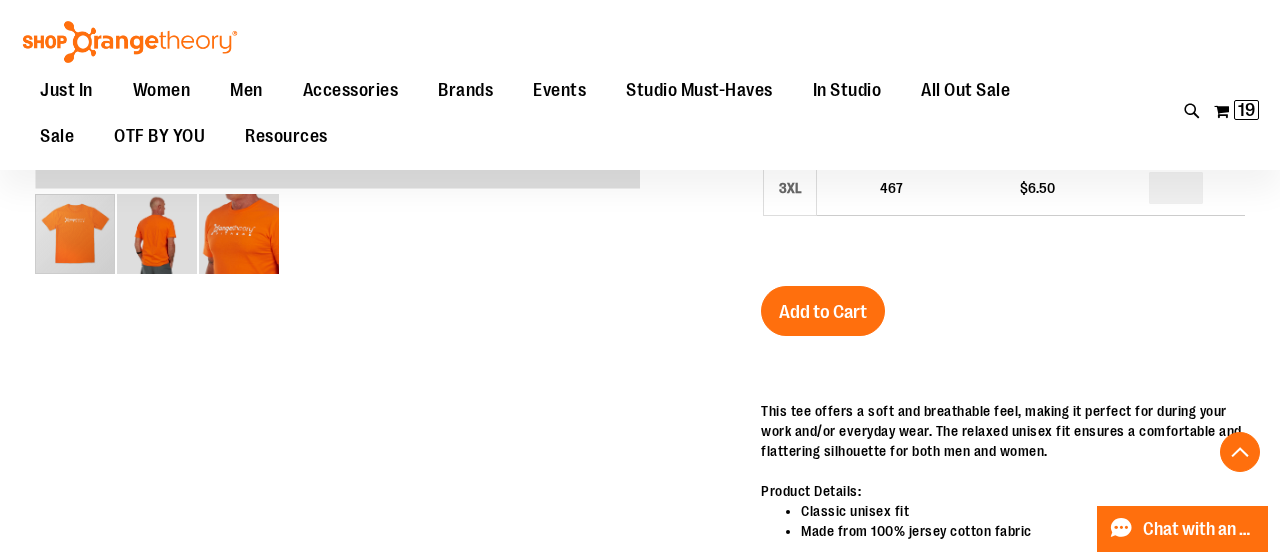 scroll, scrollTop: 744, scrollLeft: 0, axis: vertical 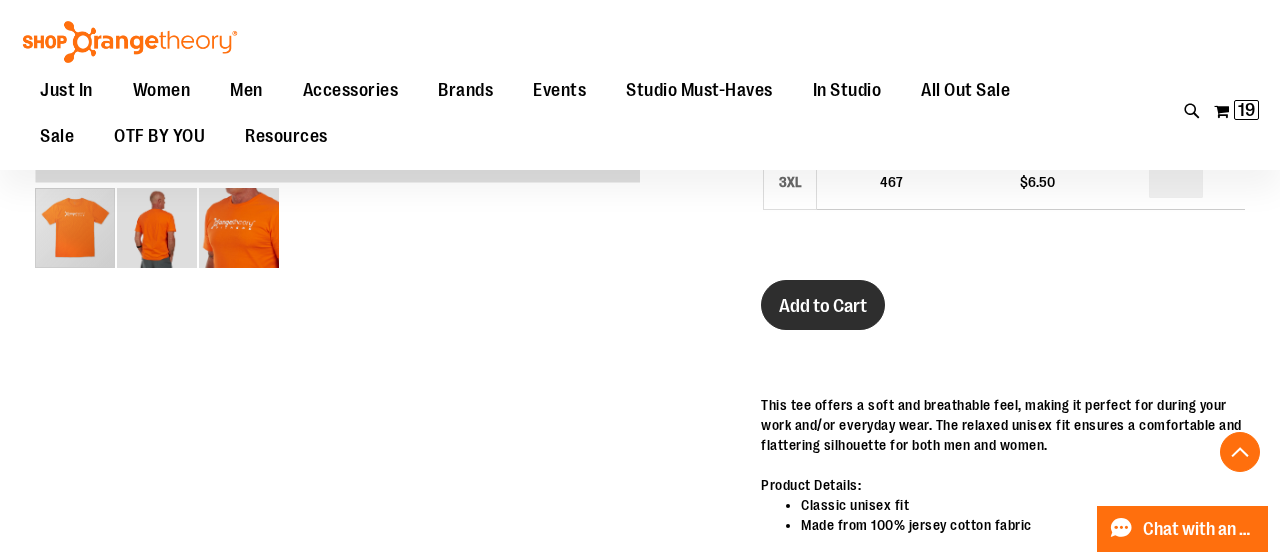 click on "Add to Cart" at bounding box center (823, 306) 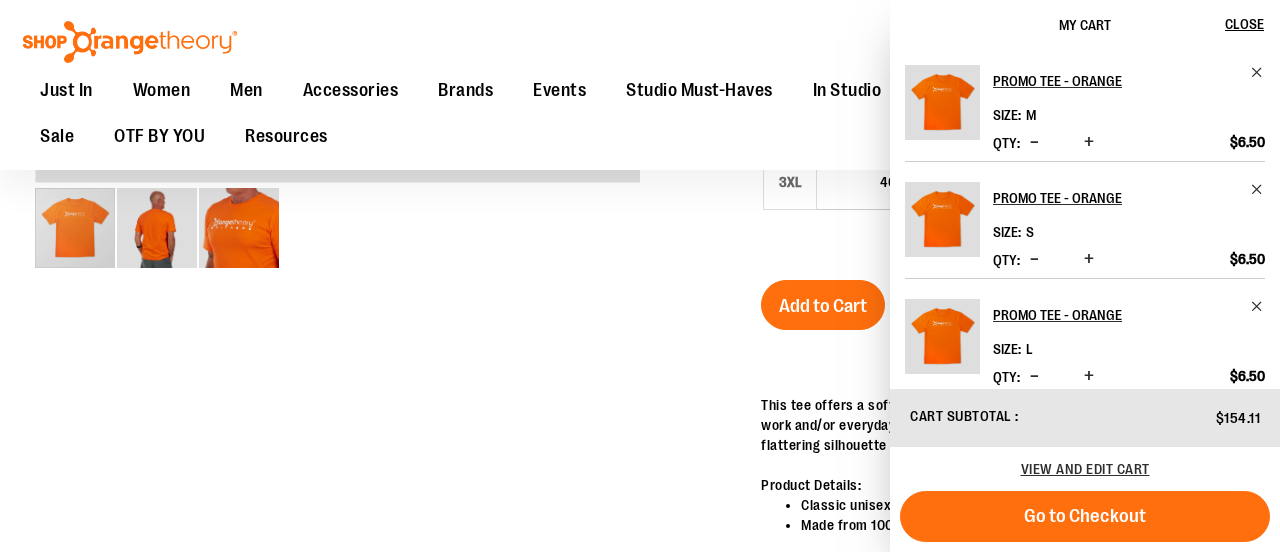 click at bounding box center (640, 390) 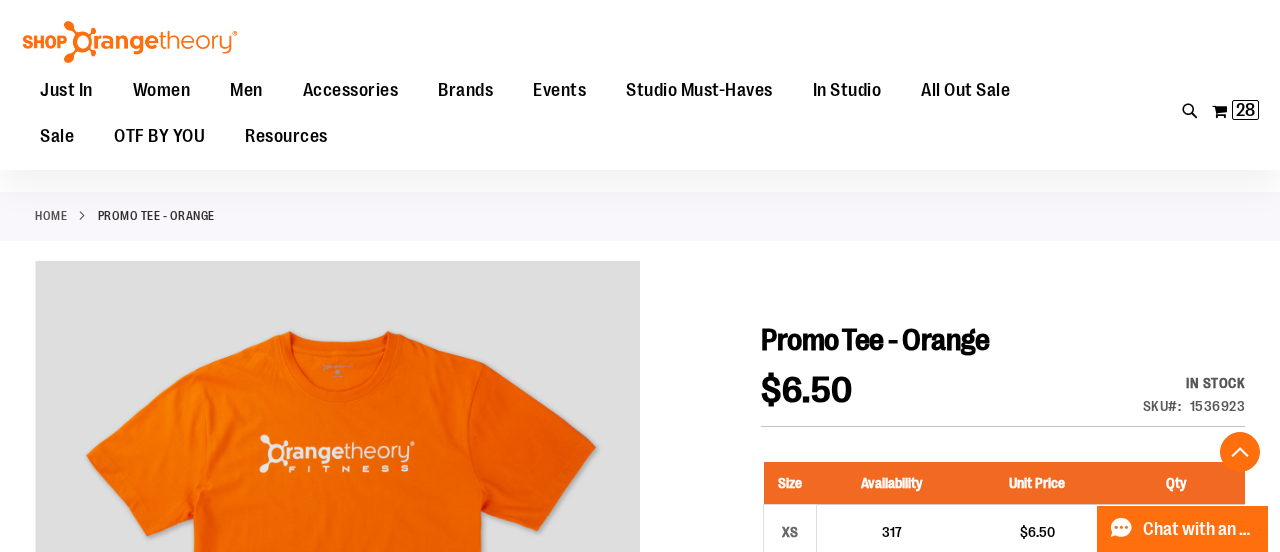 scroll, scrollTop: 0, scrollLeft: 0, axis: both 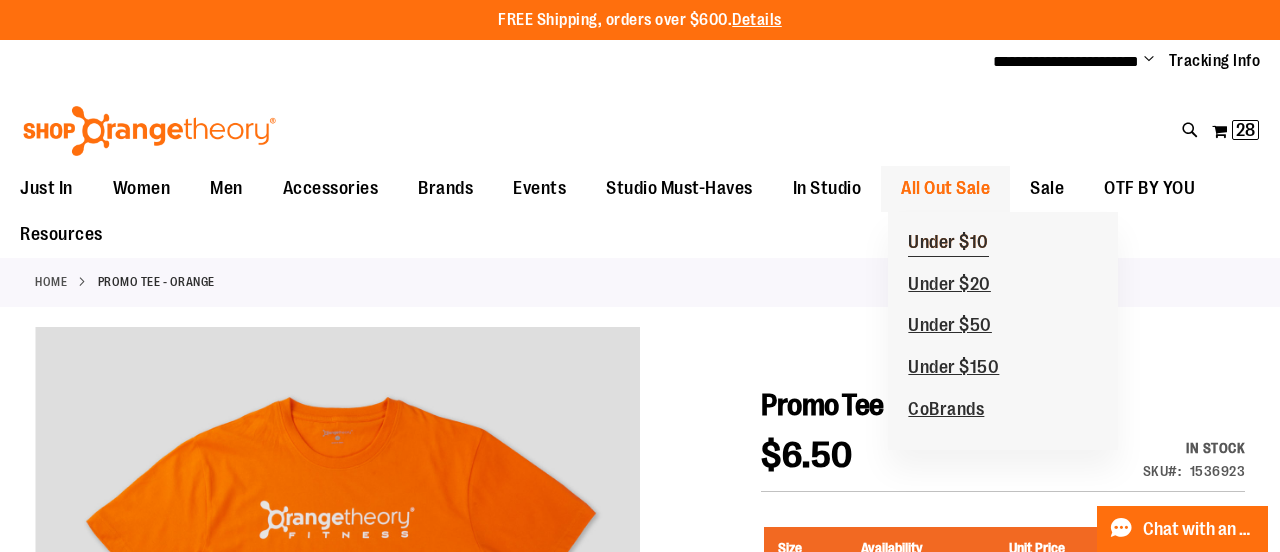 click on "Under $10" at bounding box center (948, 244) 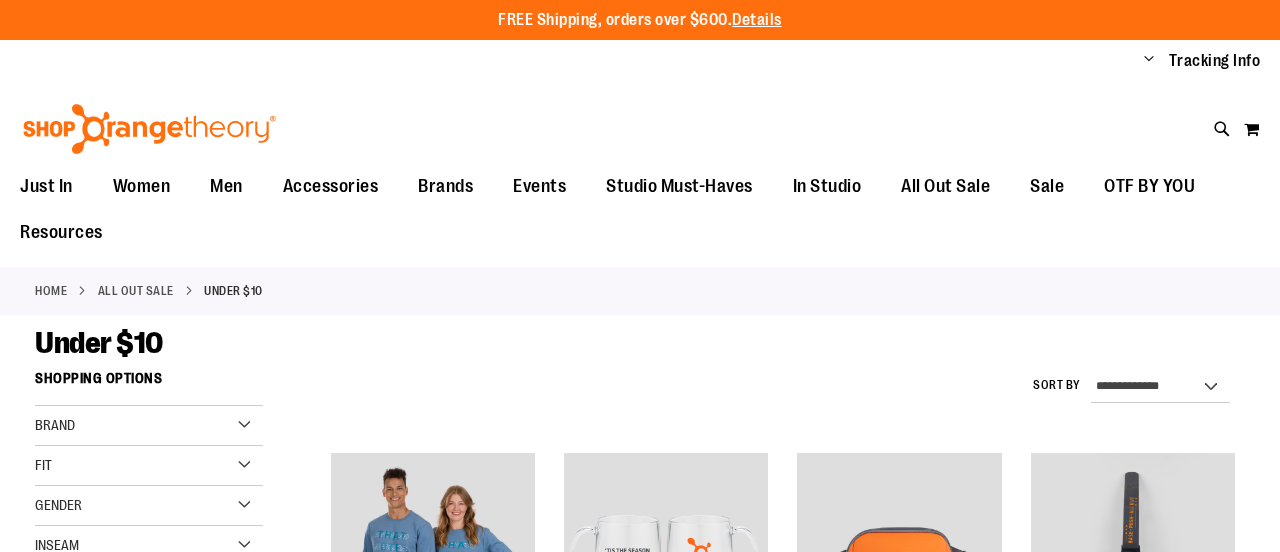 scroll, scrollTop: 0, scrollLeft: 0, axis: both 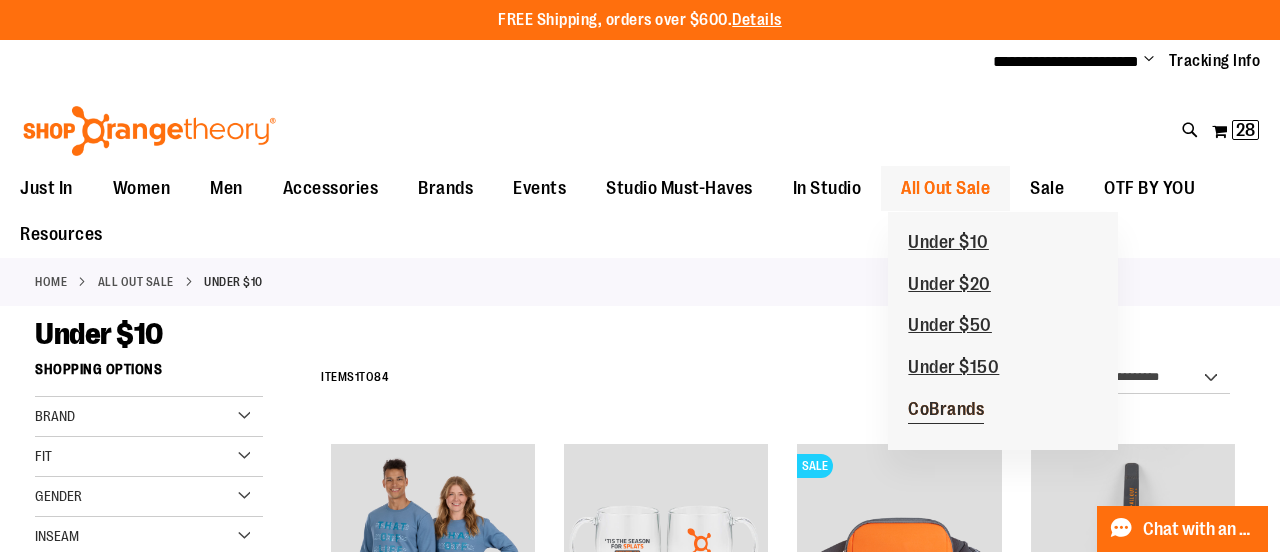 type on "**********" 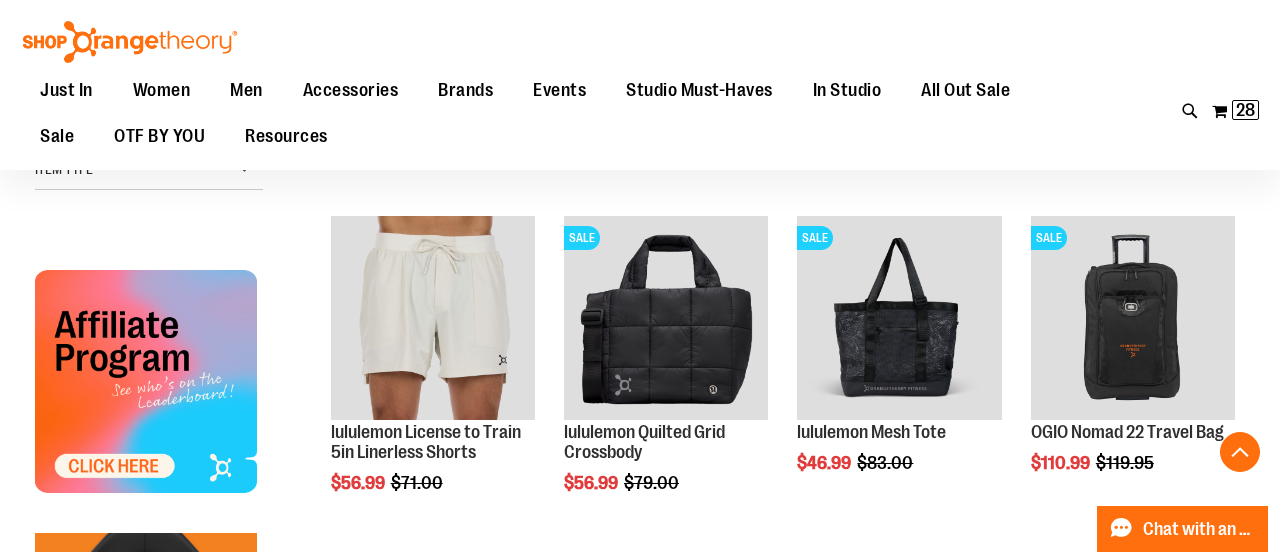 scroll, scrollTop: 560, scrollLeft: 0, axis: vertical 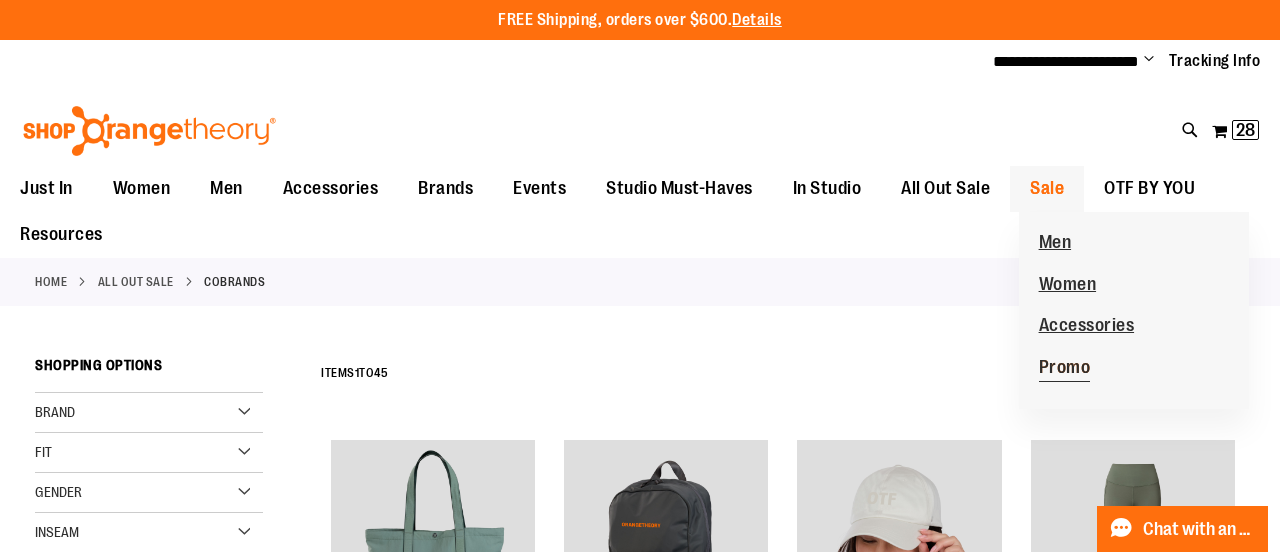 type on "**********" 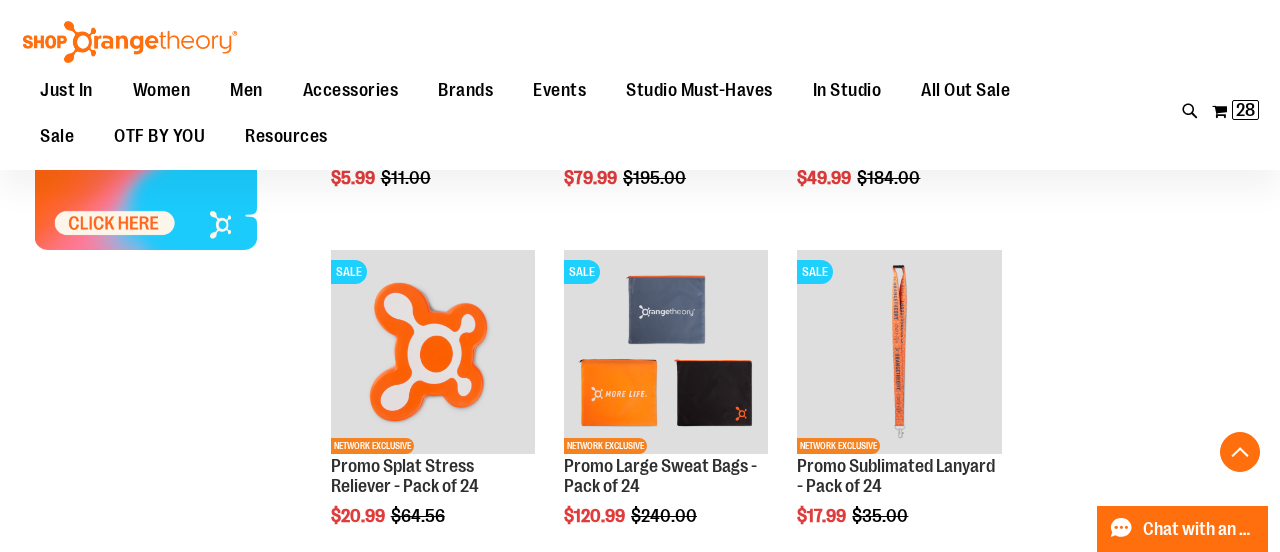 scroll, scrollTop: 613, scrollLeft: 0, axis: vertical 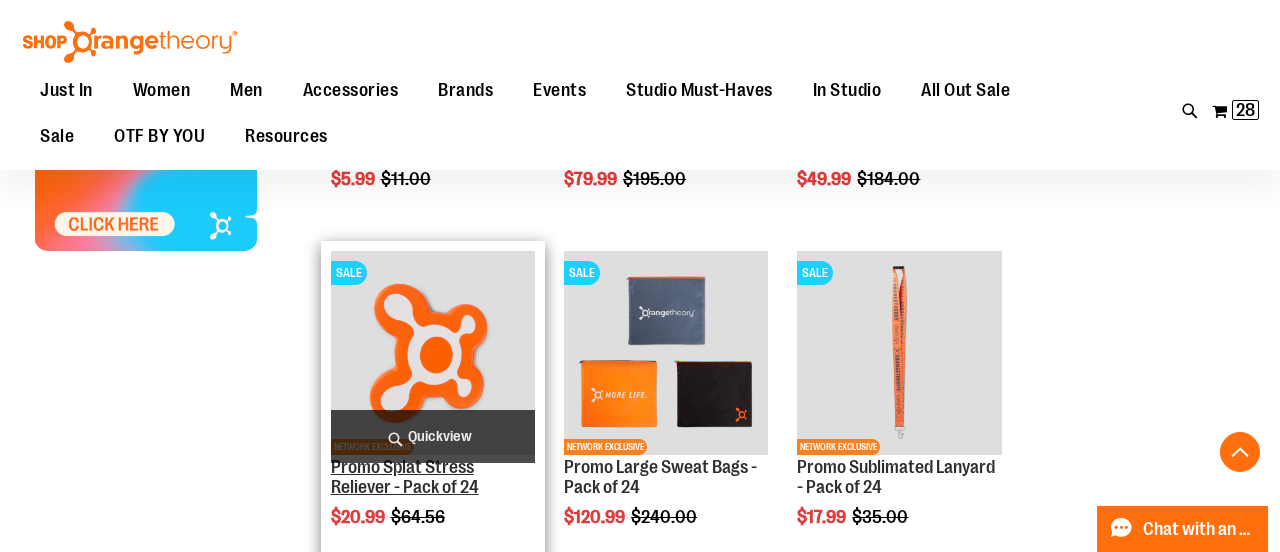 type on "**********" 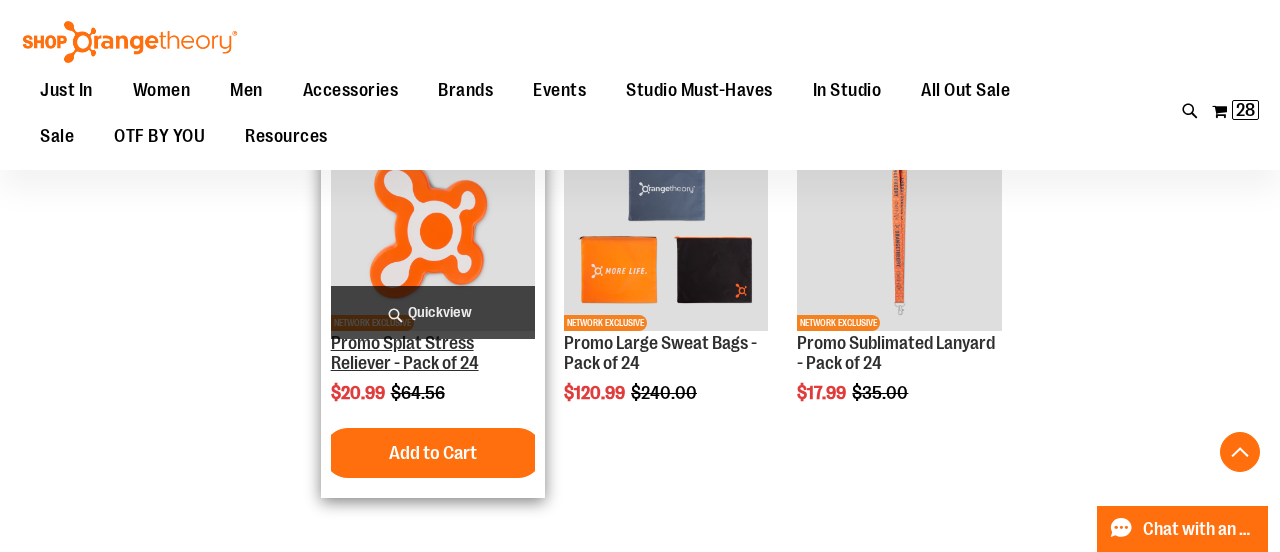 scroll, scrollTop: 758, scrollLeft: 0, axis: vertical 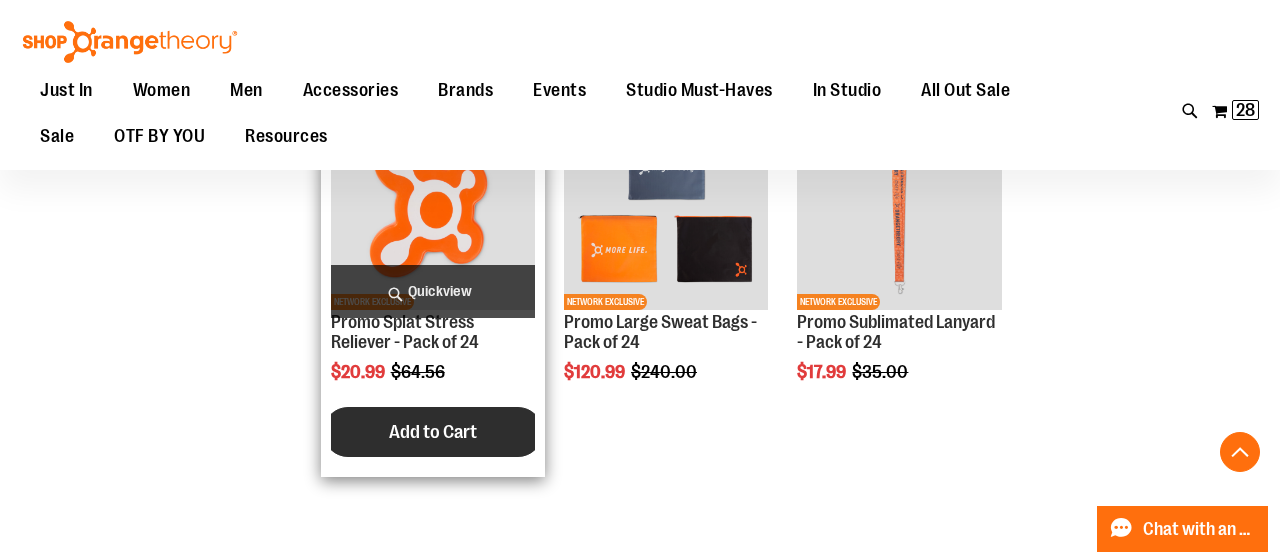 click on "Add to Cart" at bounding box center (433, 432) 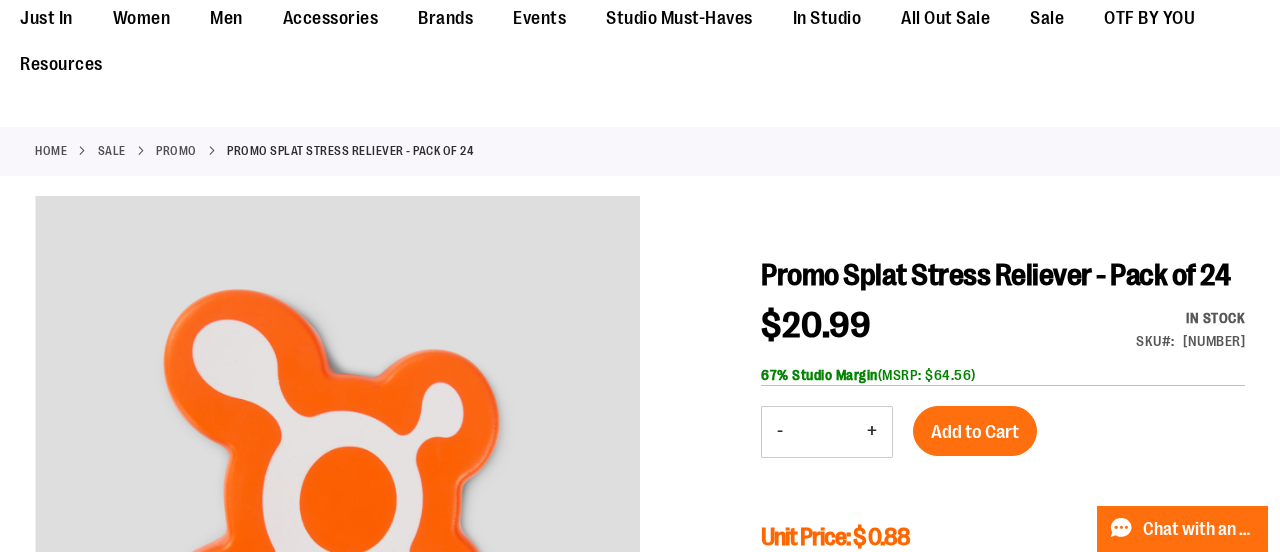 scroll, scrollTop: 0, scrollLeft: 0, axis: both 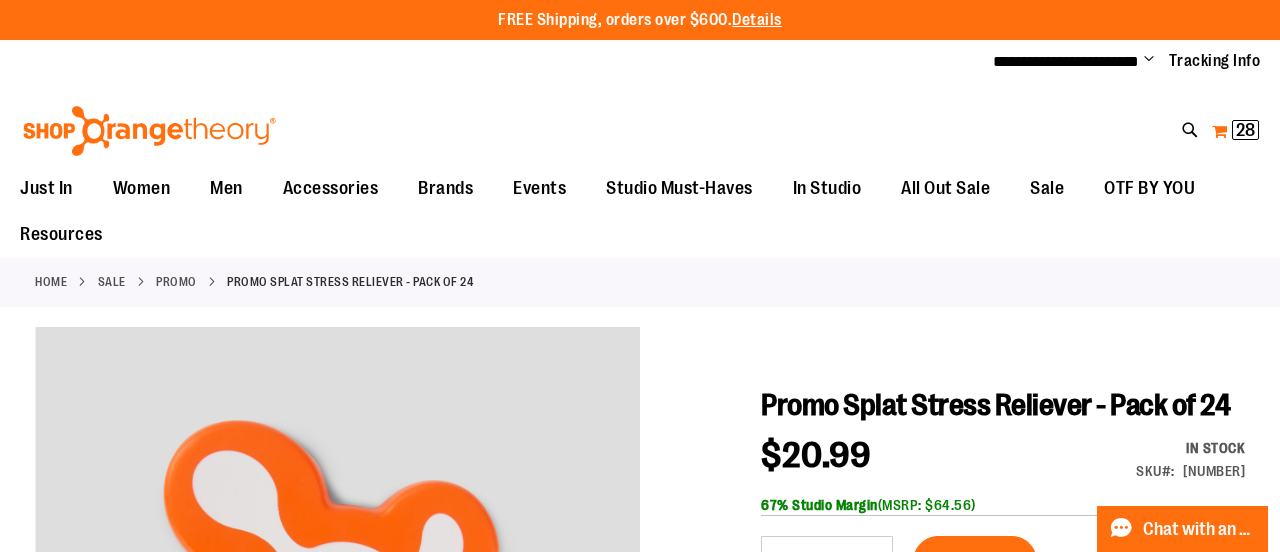 type on "**********" 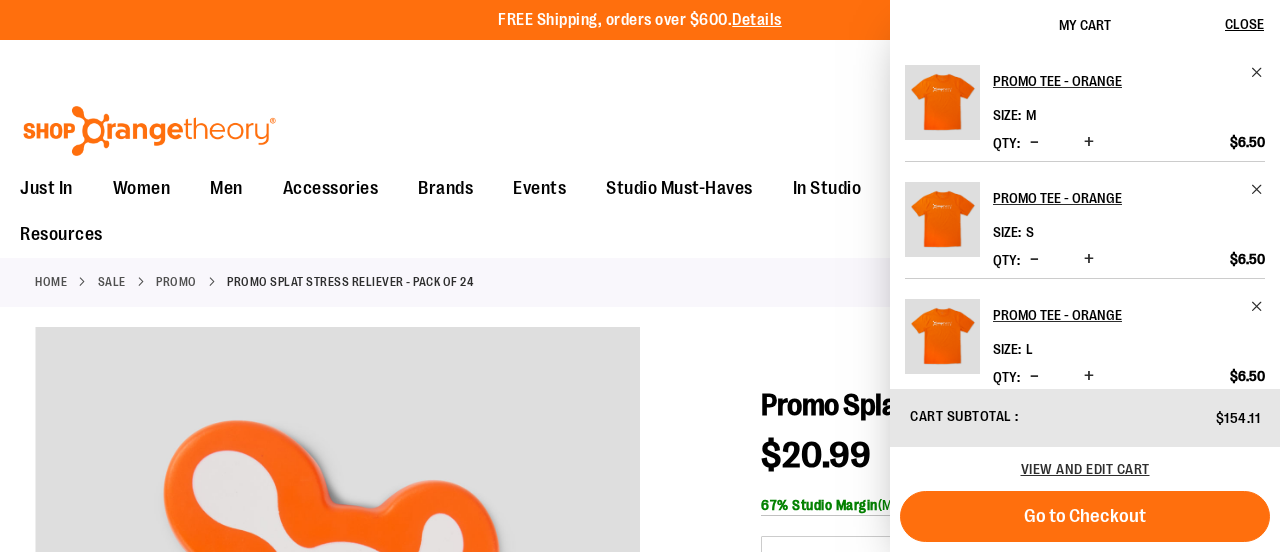scroll, scrollTop: 0, scrollLeft: 0, axis: both 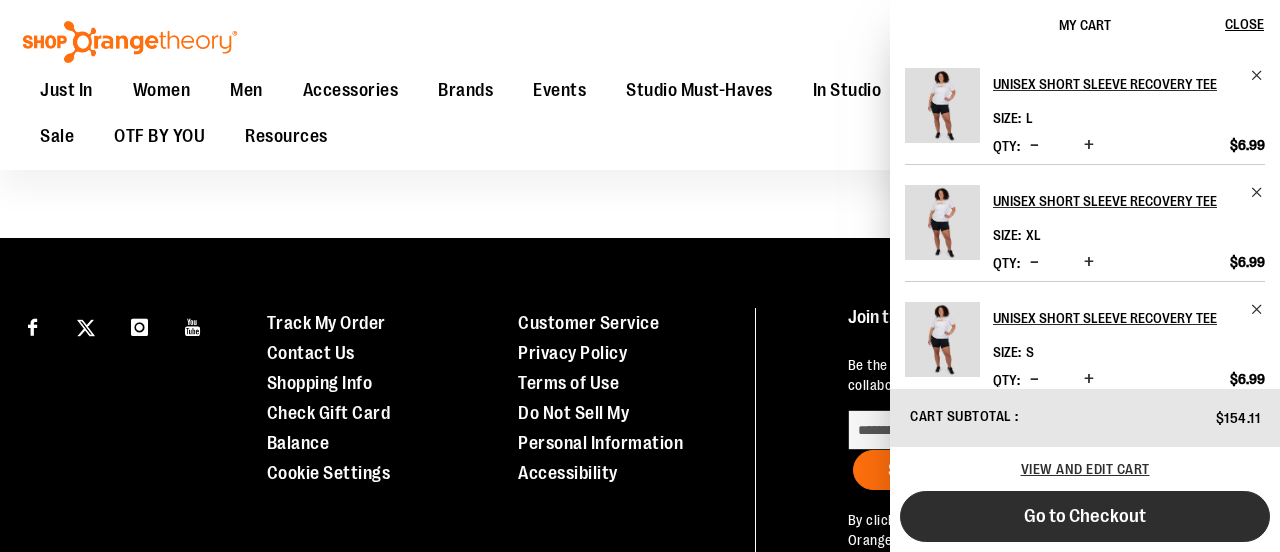 click on "Go to Checkout" at bounding box center (1085, 516) 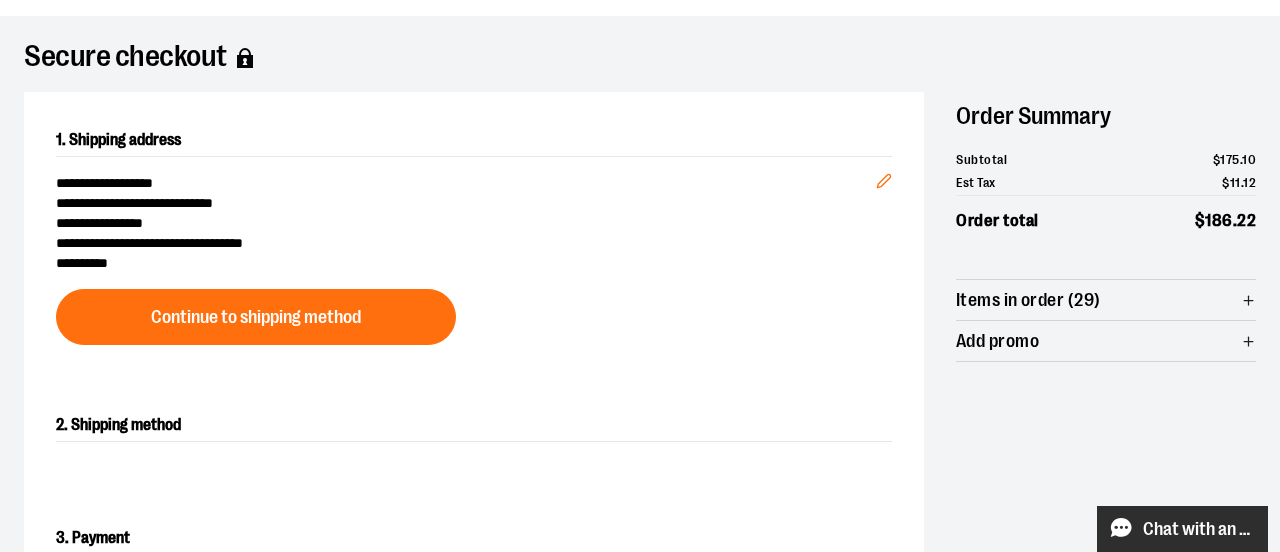 scroll, scrollTop: 121, scrollLeft: 0, axis: vertical 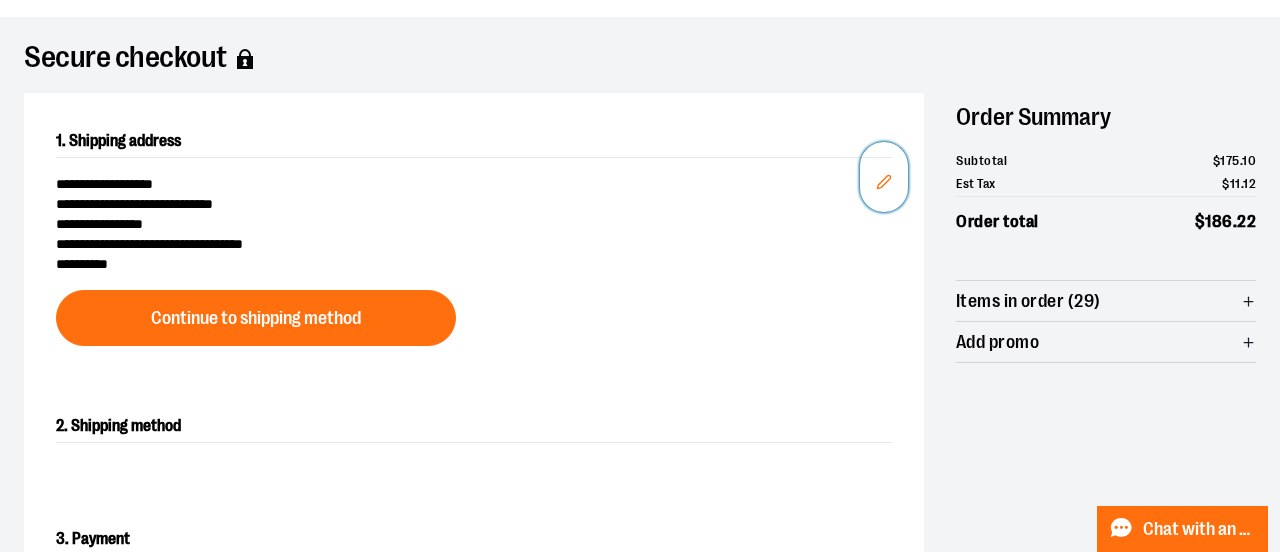 click 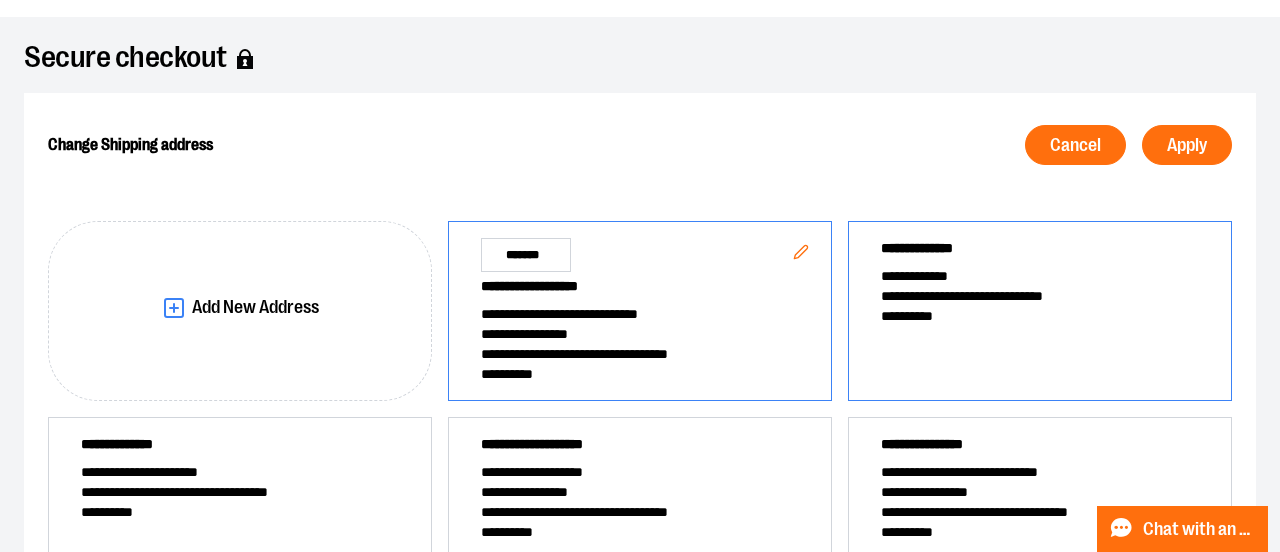 click on "**********" at bounding box center (1040, 296) 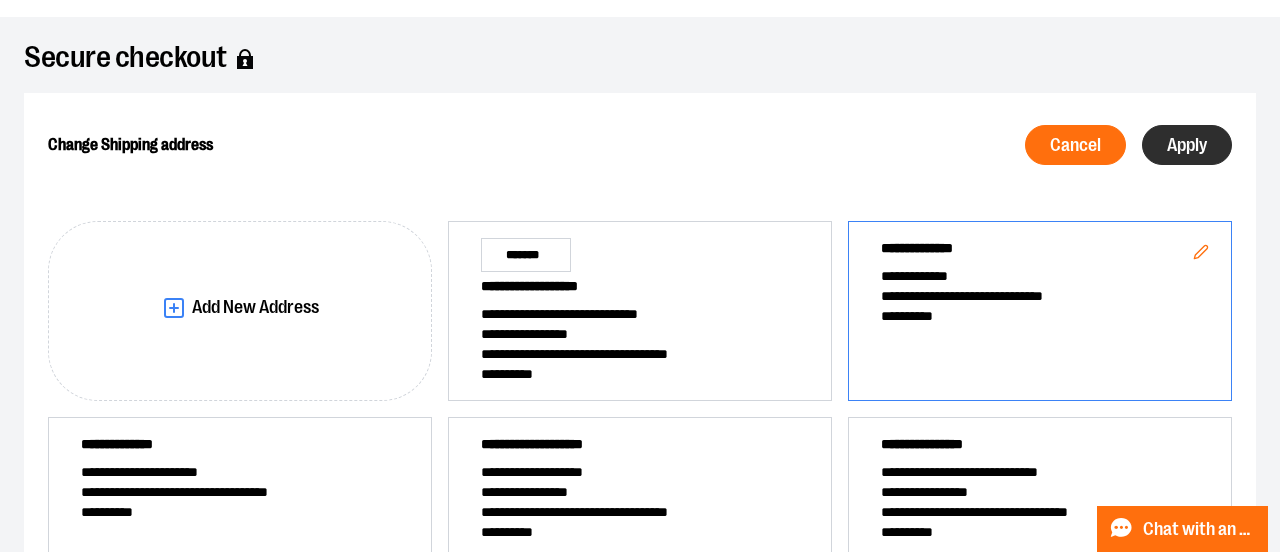 click on "Apply" at bounding box center [1187, 145] 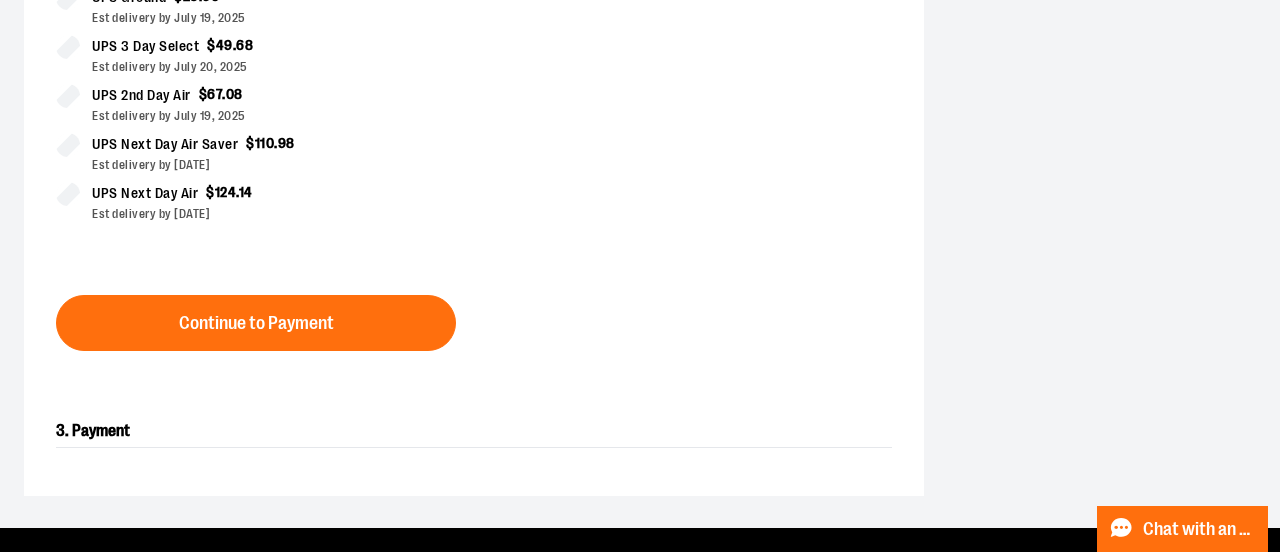 scroll, scrollTop: 656, scrollLeft: 0, axis: vertical 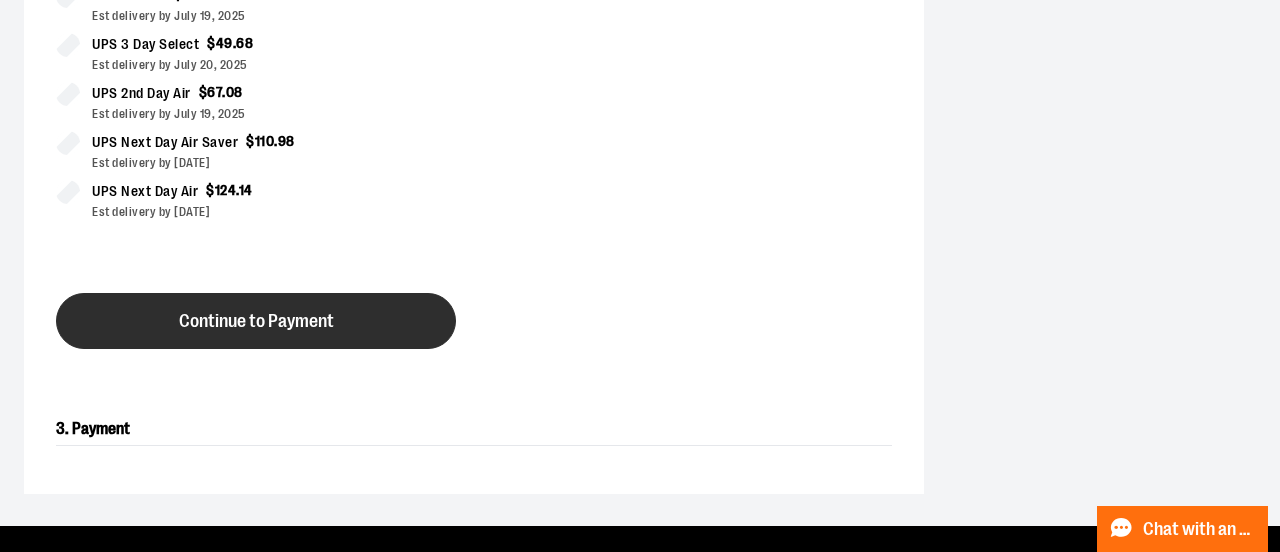 click on "Continue to Payment" at bounding box center (256, 321) 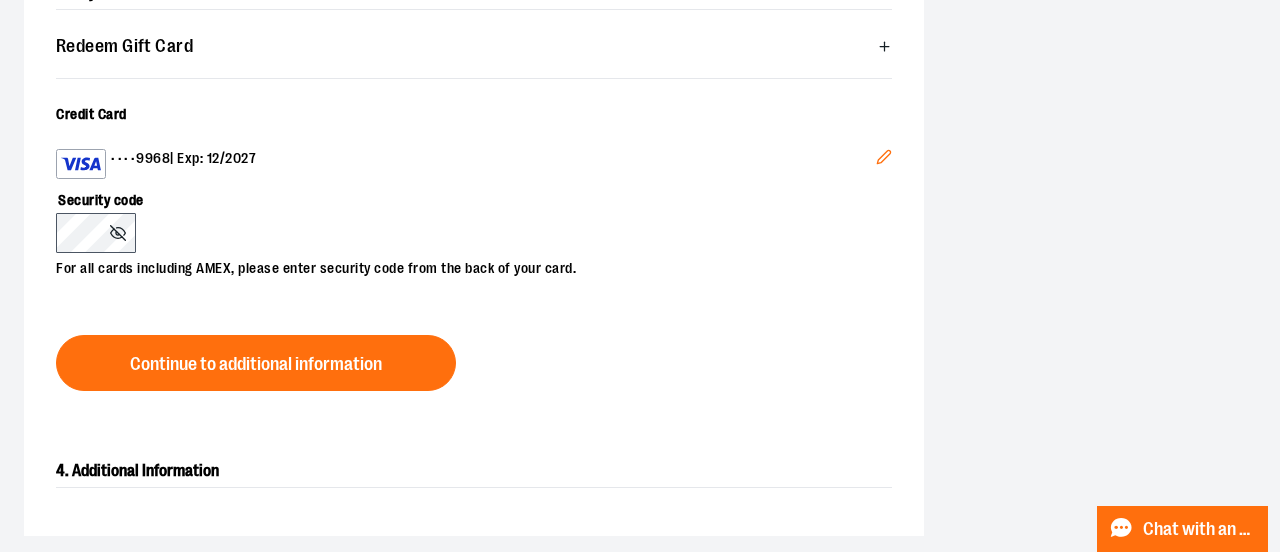 click 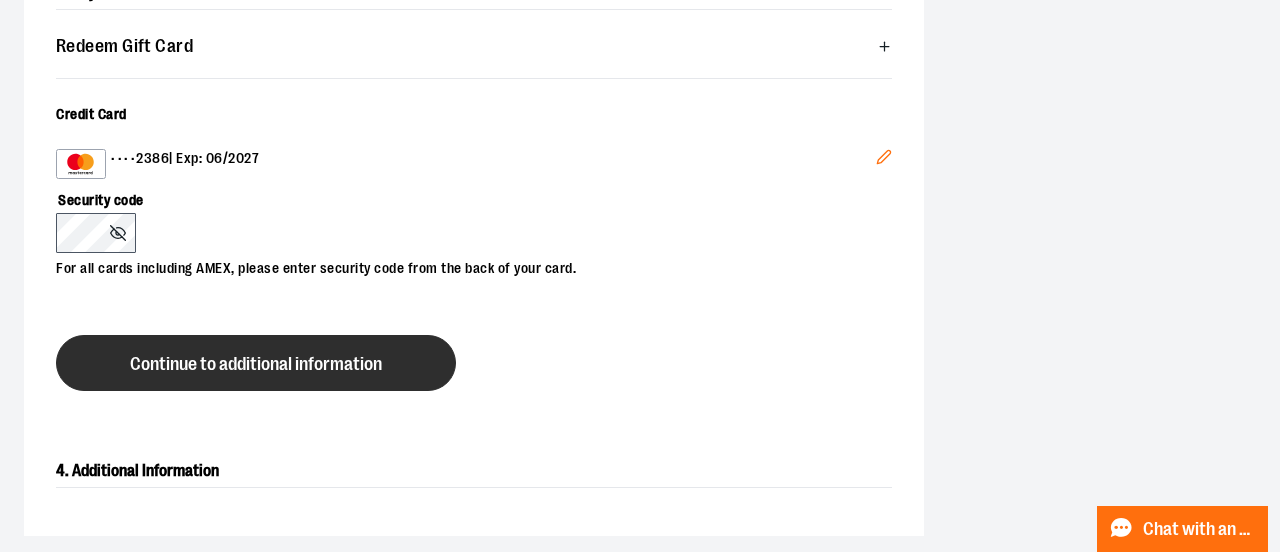 click on "Continue to additional information" at bounding box center (256, 364) 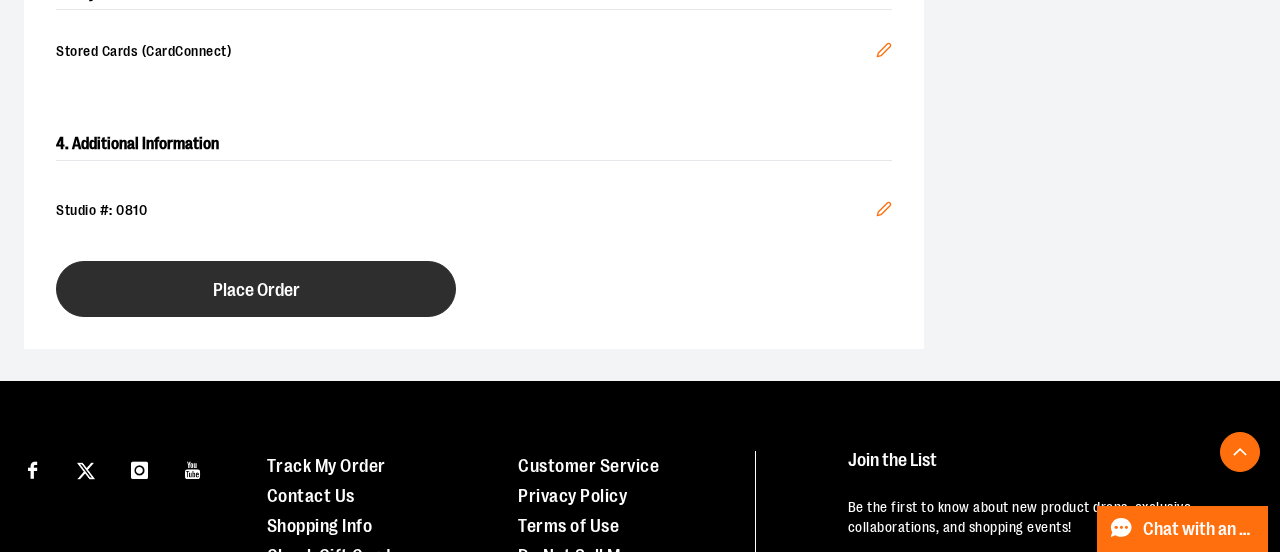 click on "Place Order" at bounding box center [256, 290] 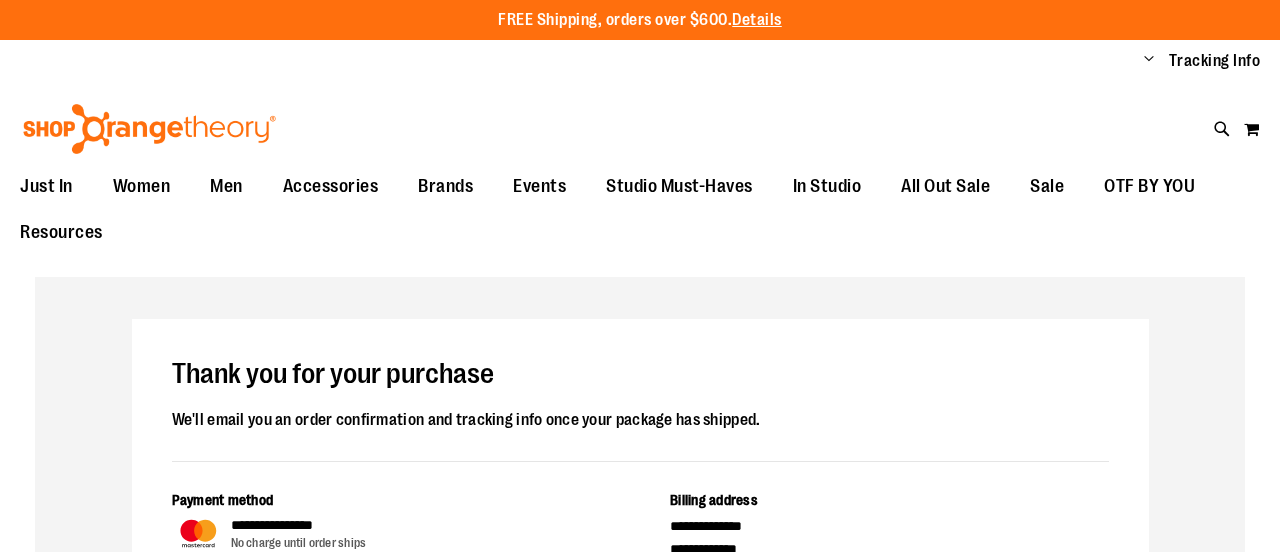scroll, scrollTop: 0, scrollLeft: 0, axis: both 